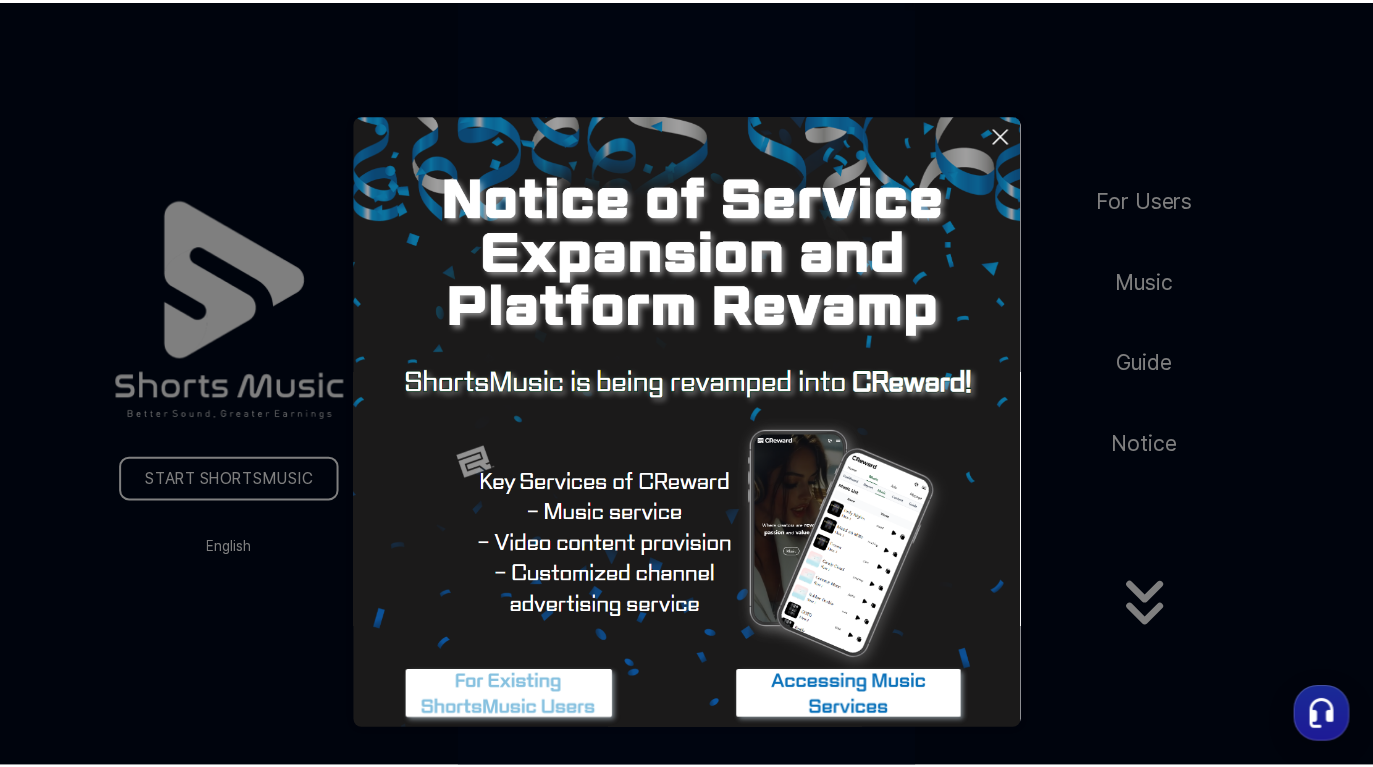 scroll, scrollTop: 0, scrollLeft: 0, axis: both 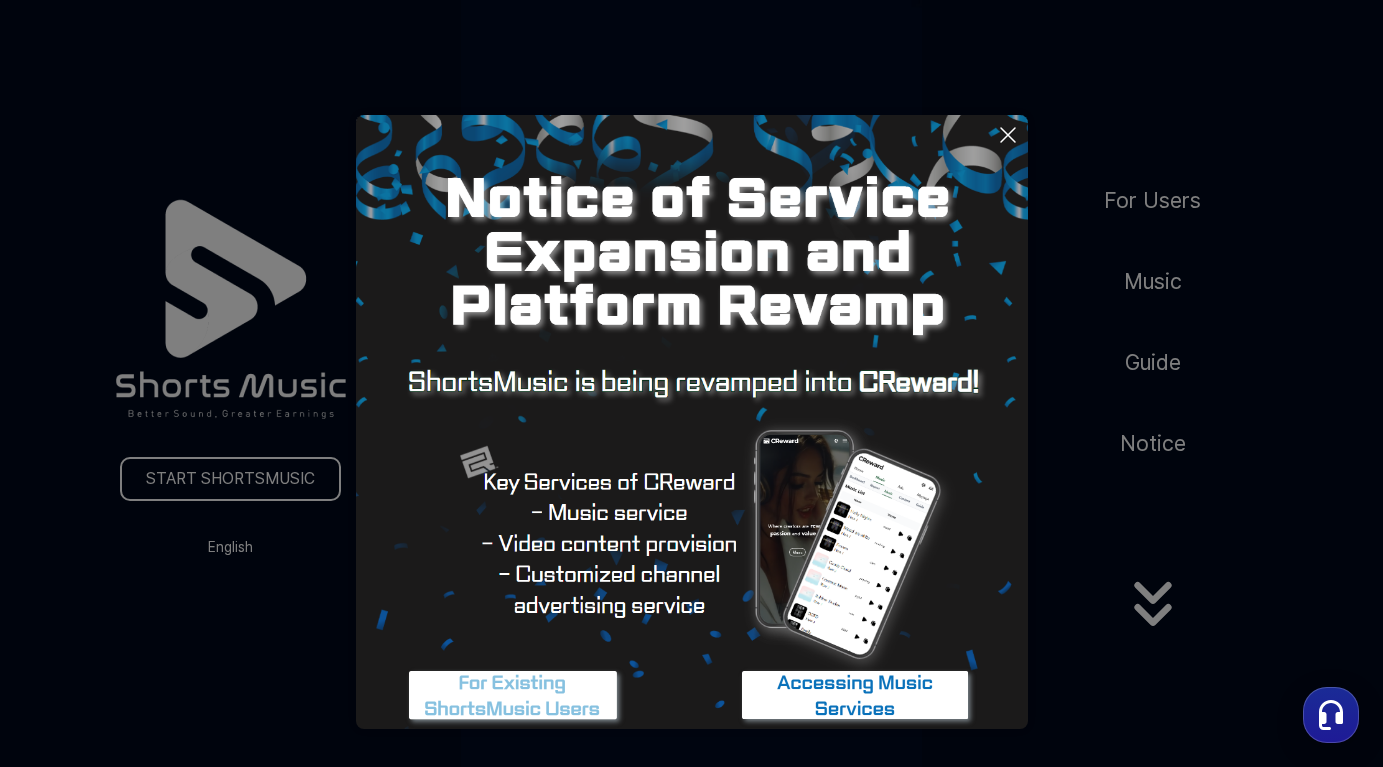 click 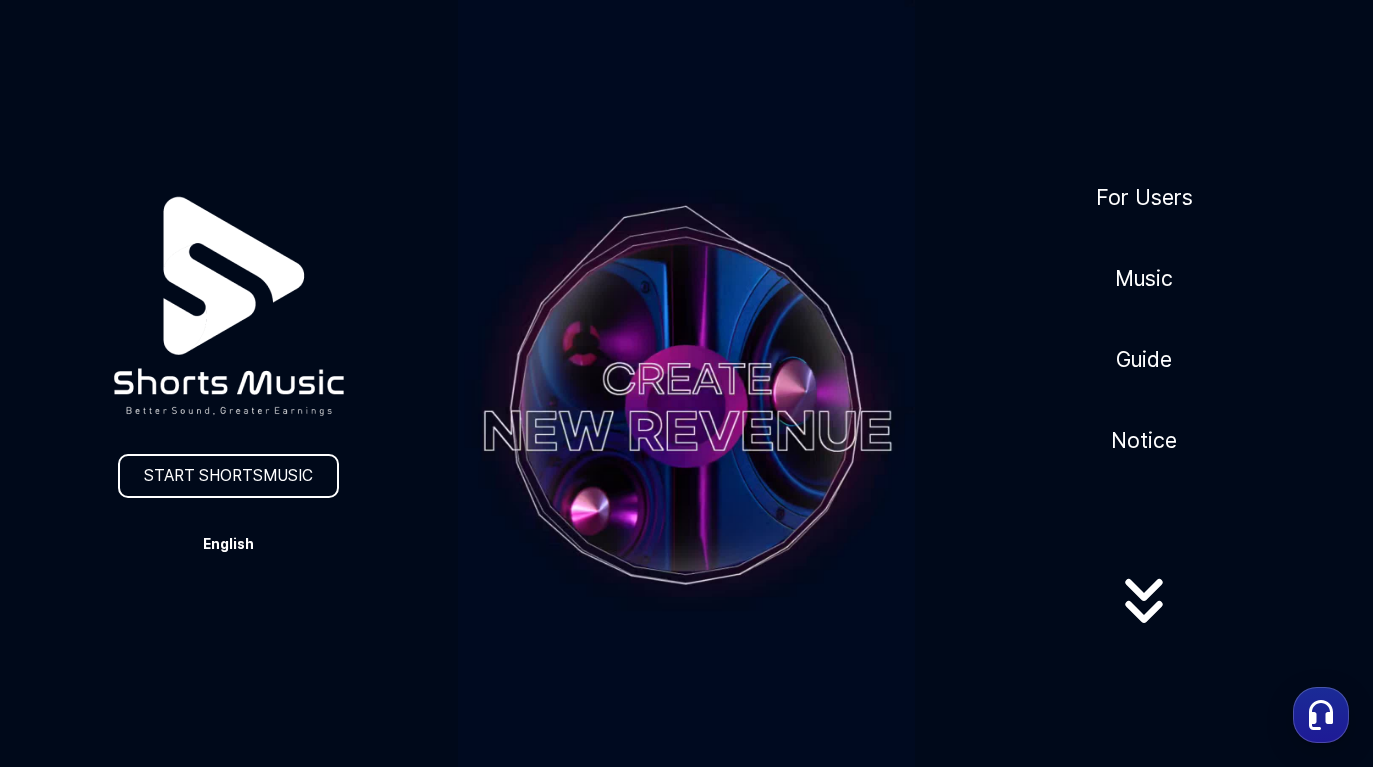 click on "English" at bounding box center (229, 544) 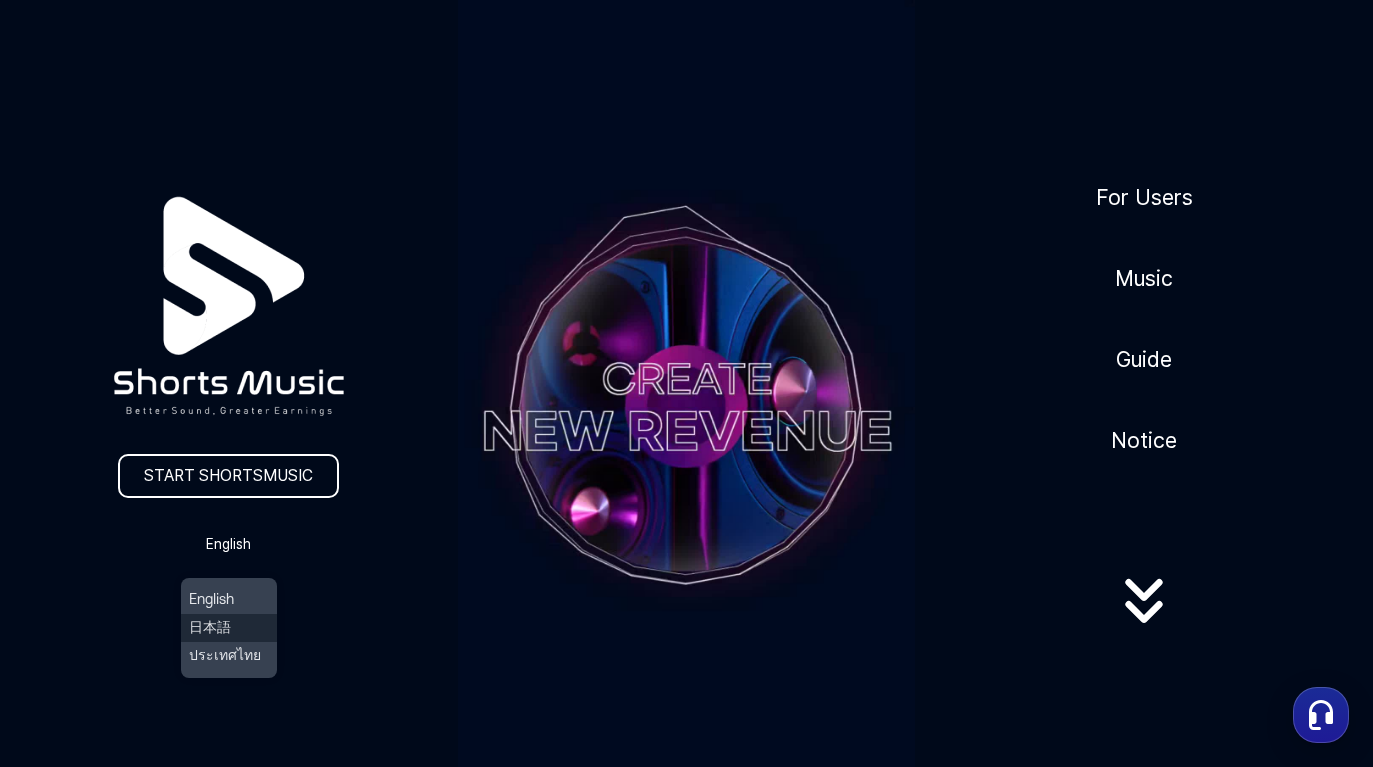 click on "日本語" at bounding box center (229, 628) 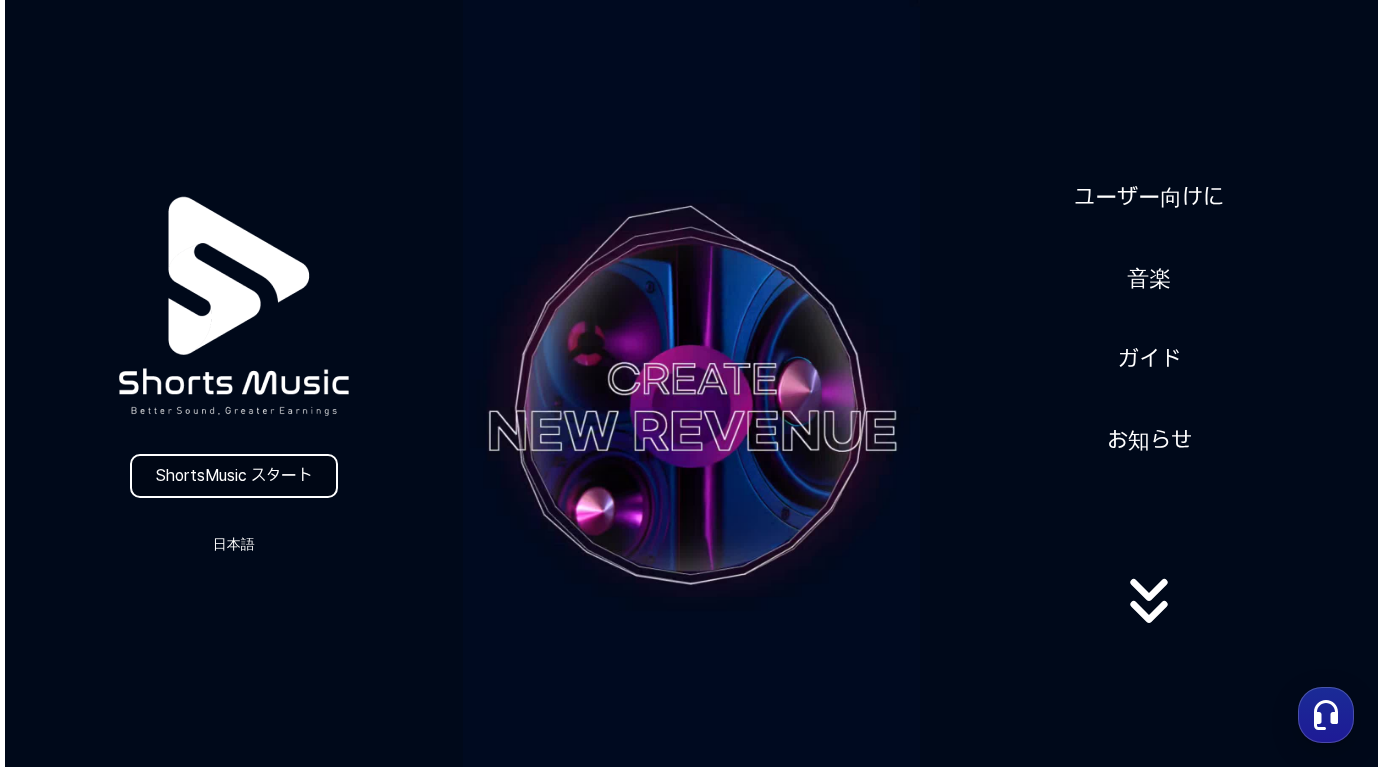 scroll, scrollTop: 0, scrollLeft: 0, axis: both 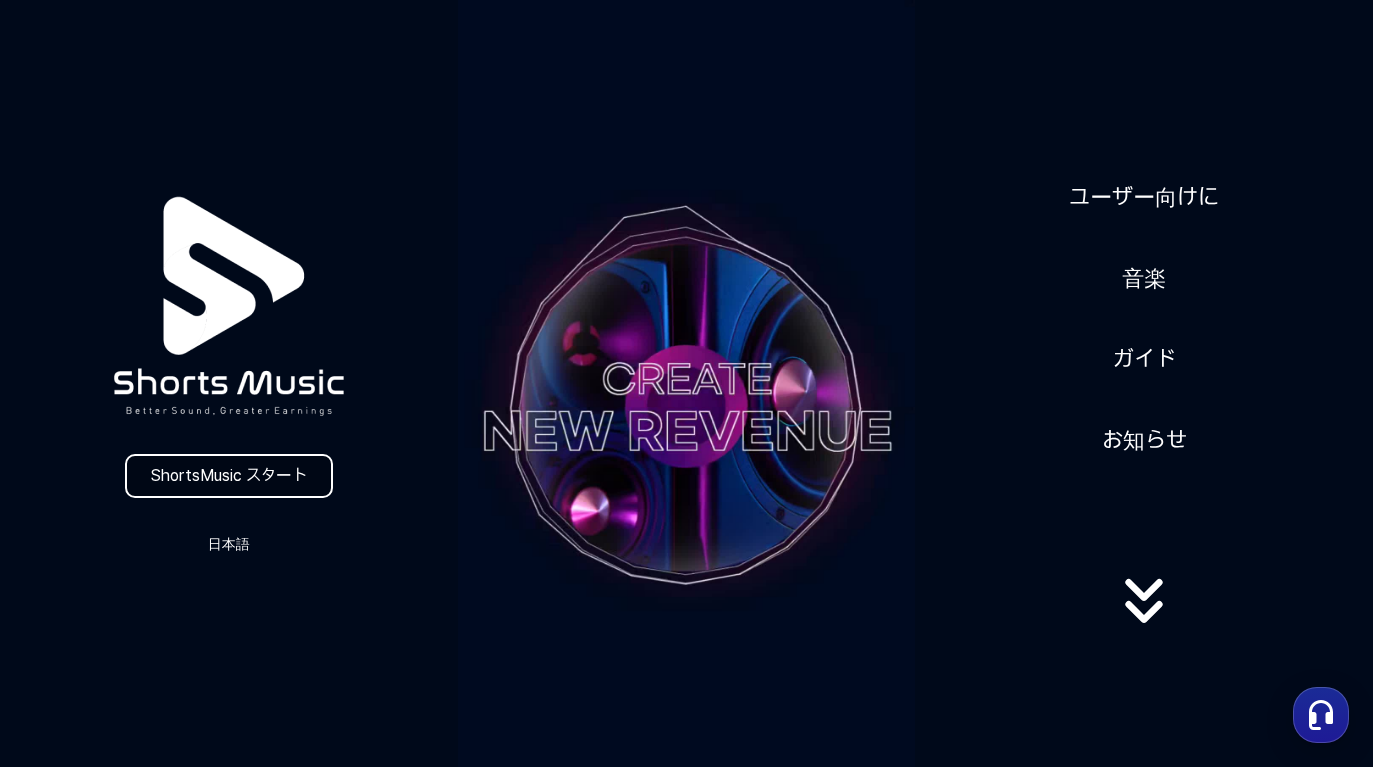 click on "ShortsMusic スタート" at bounding box center [229, 476] 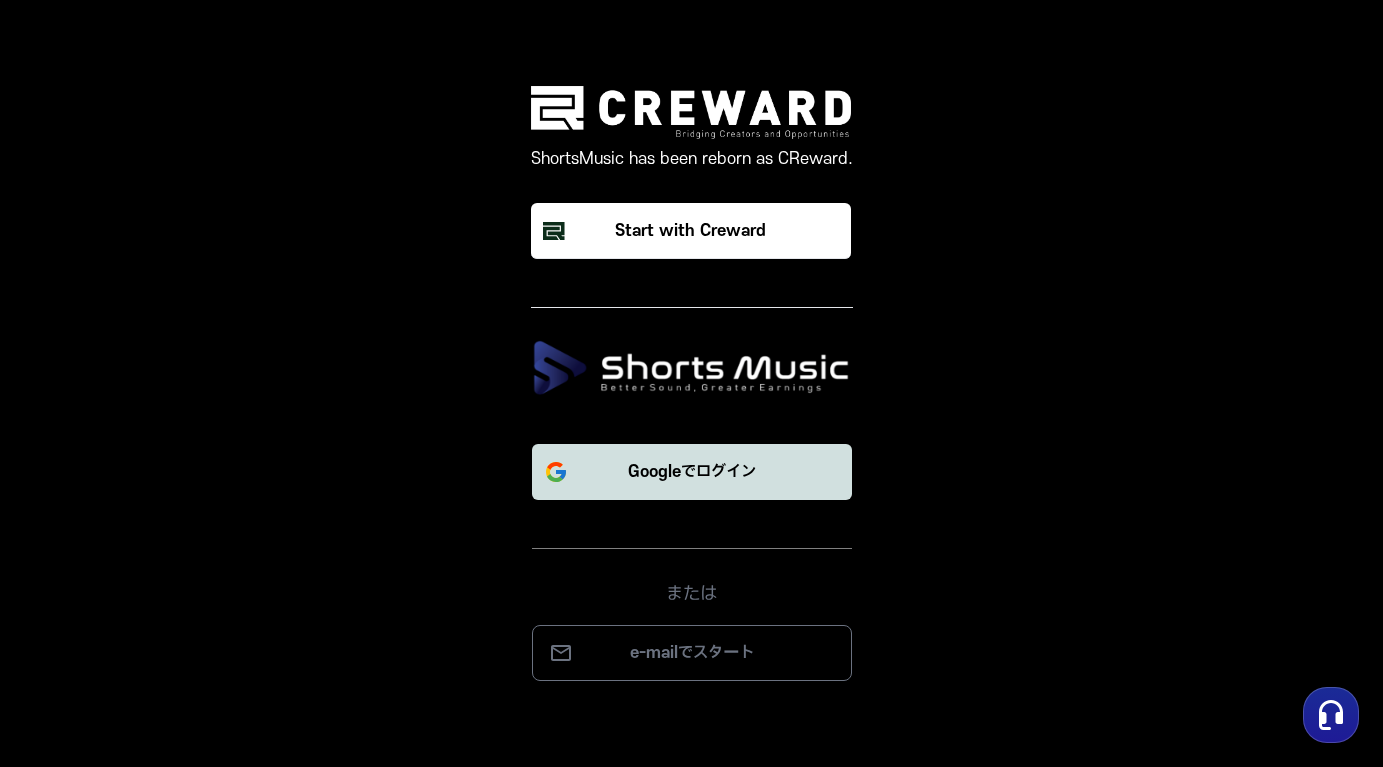 click on "Googleでログイン" at bounding box center [692, 472] 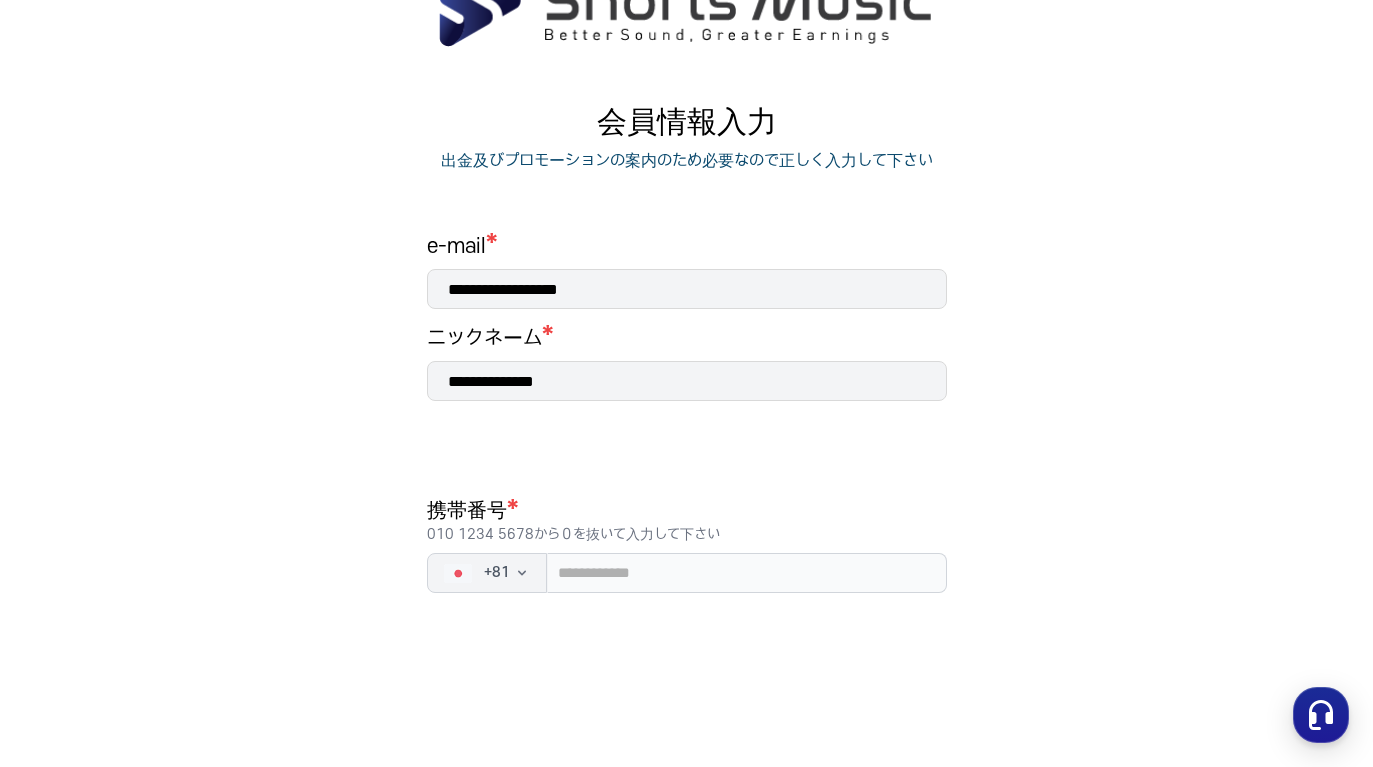 scroll, scrollTop: 186, scrollLeft: 0, axis: vertical 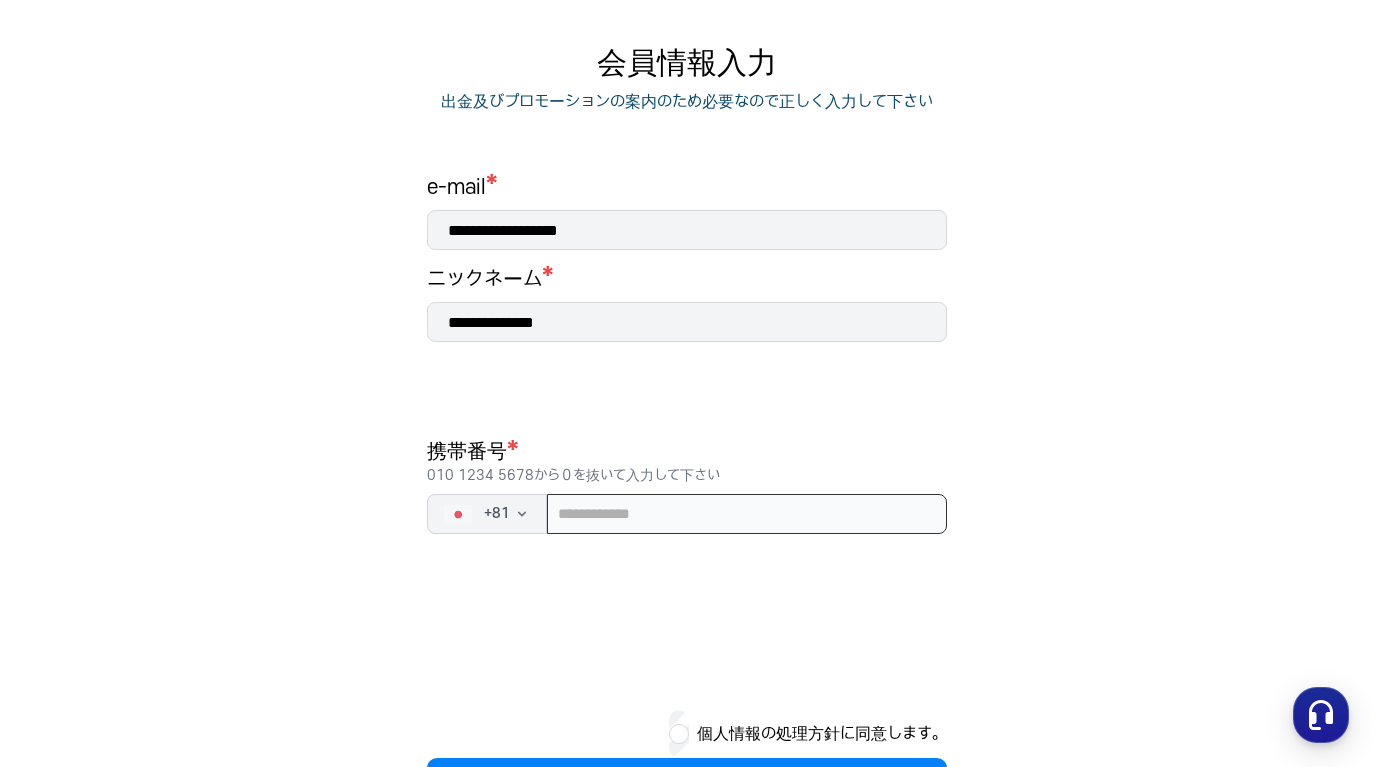 click at bounding box center [747, 514] 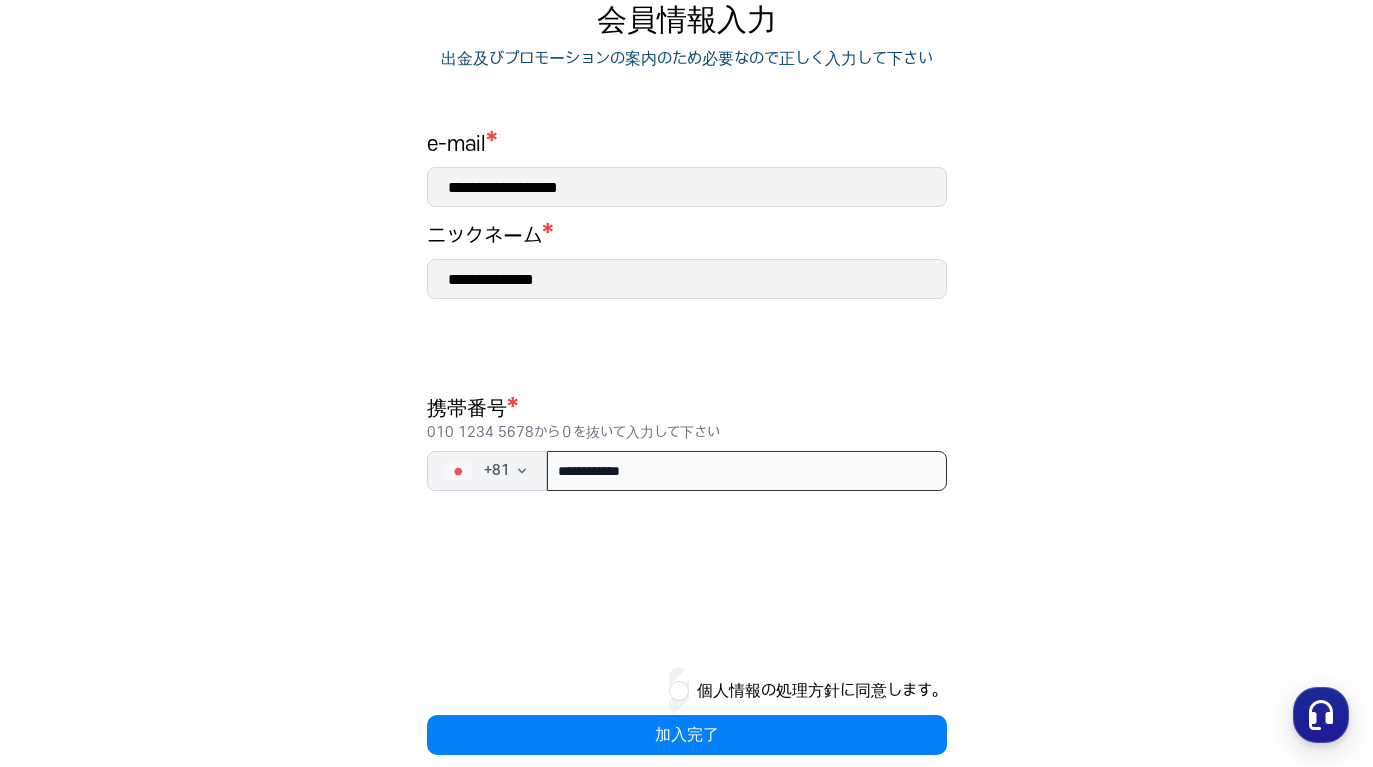 scroll, scrollTop: 257, scrollLeft: 0, axis: vertical 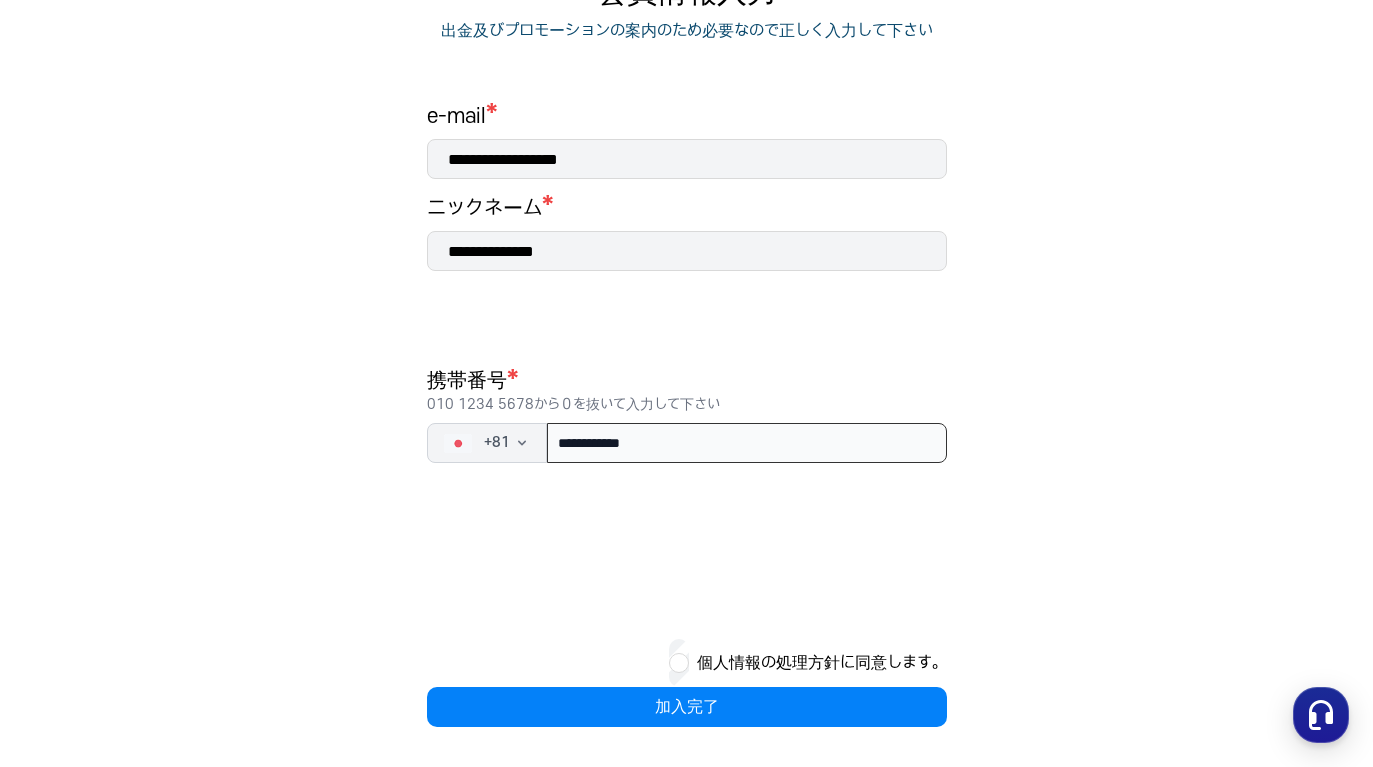 type on "**********" 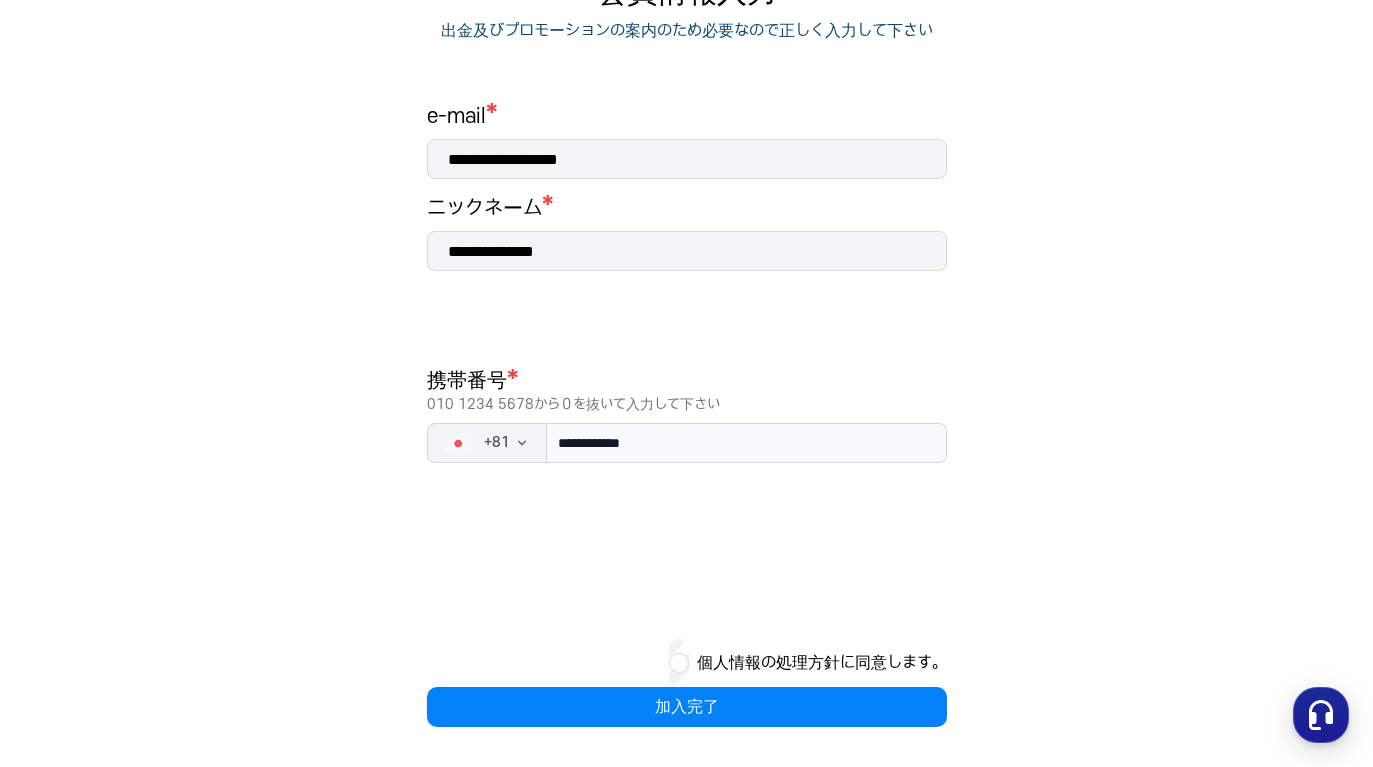 click on "個人情報の処理方針に同意します。" at bounding box center [822, 663] 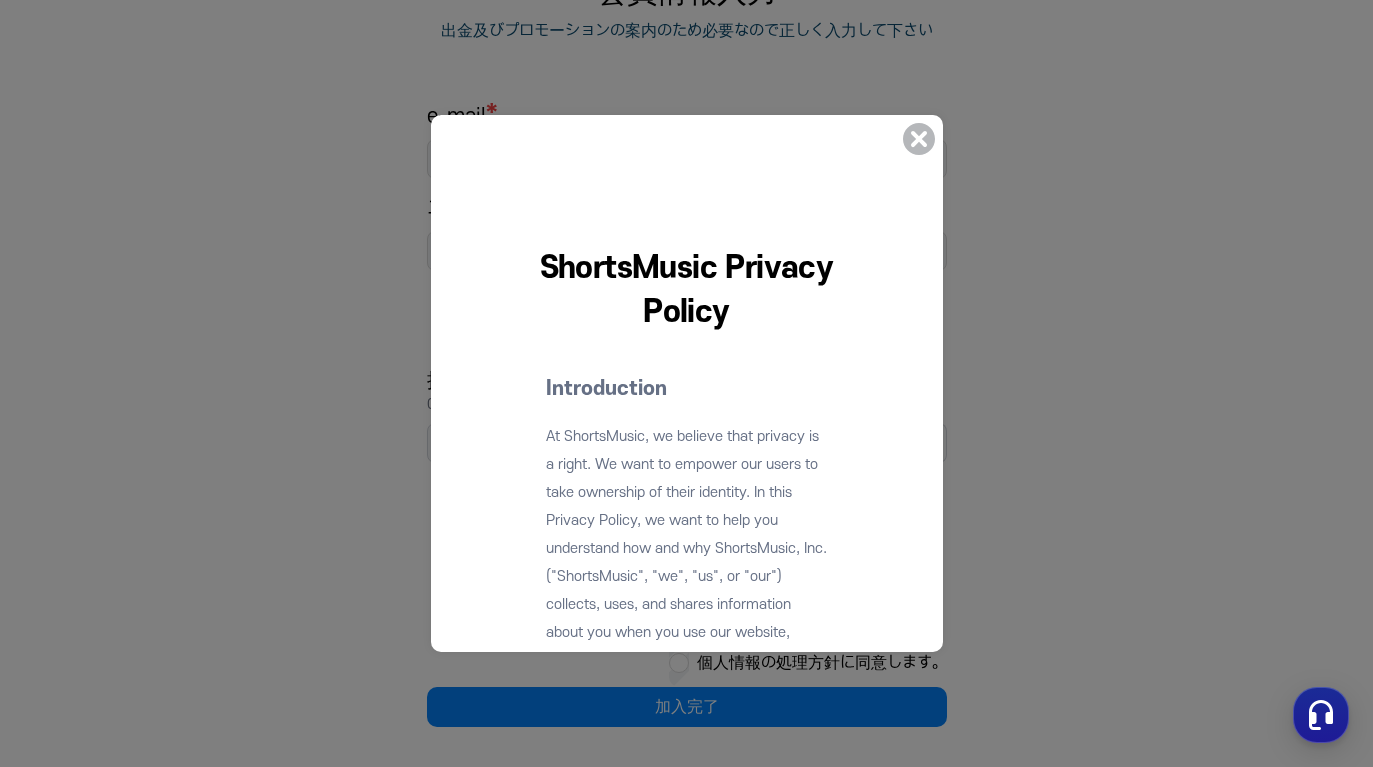 click 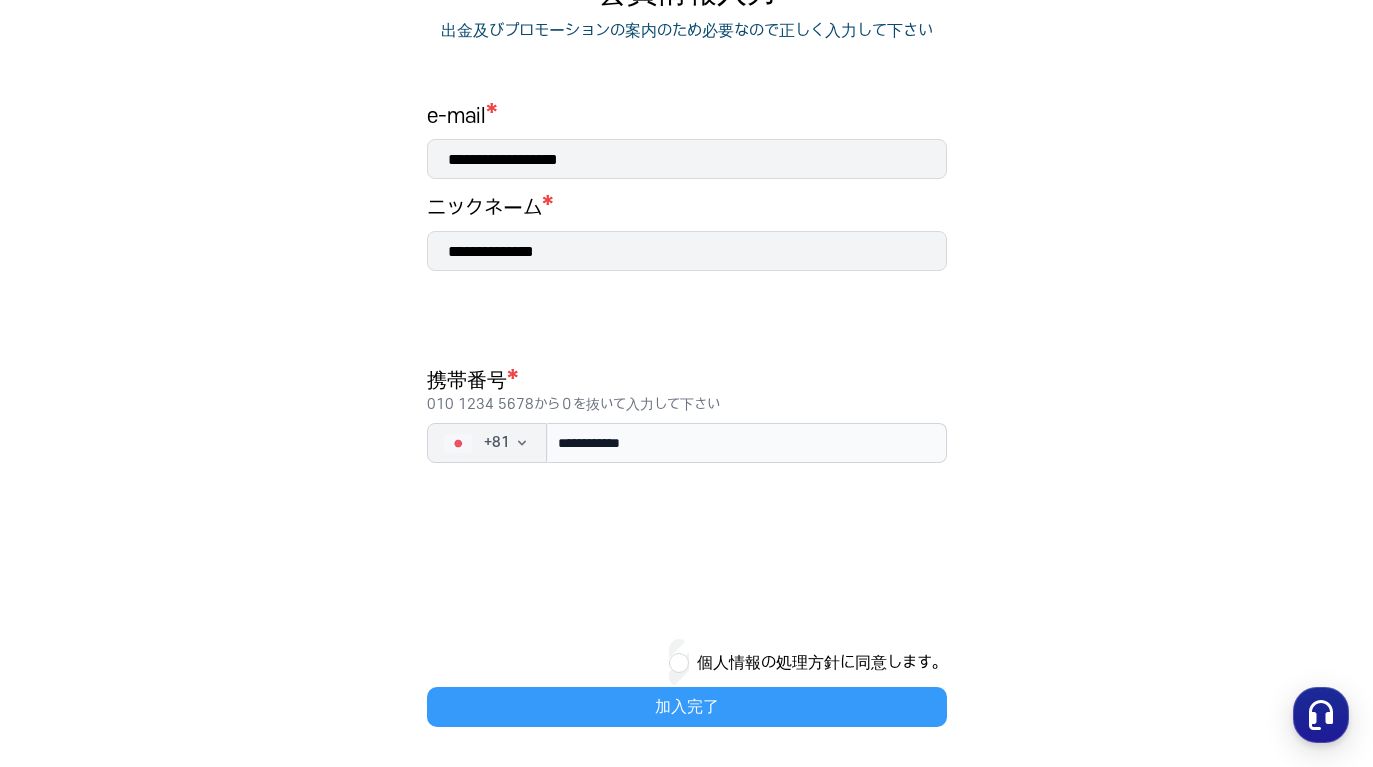 click on "加入完了" at bounding box center [687, 707] 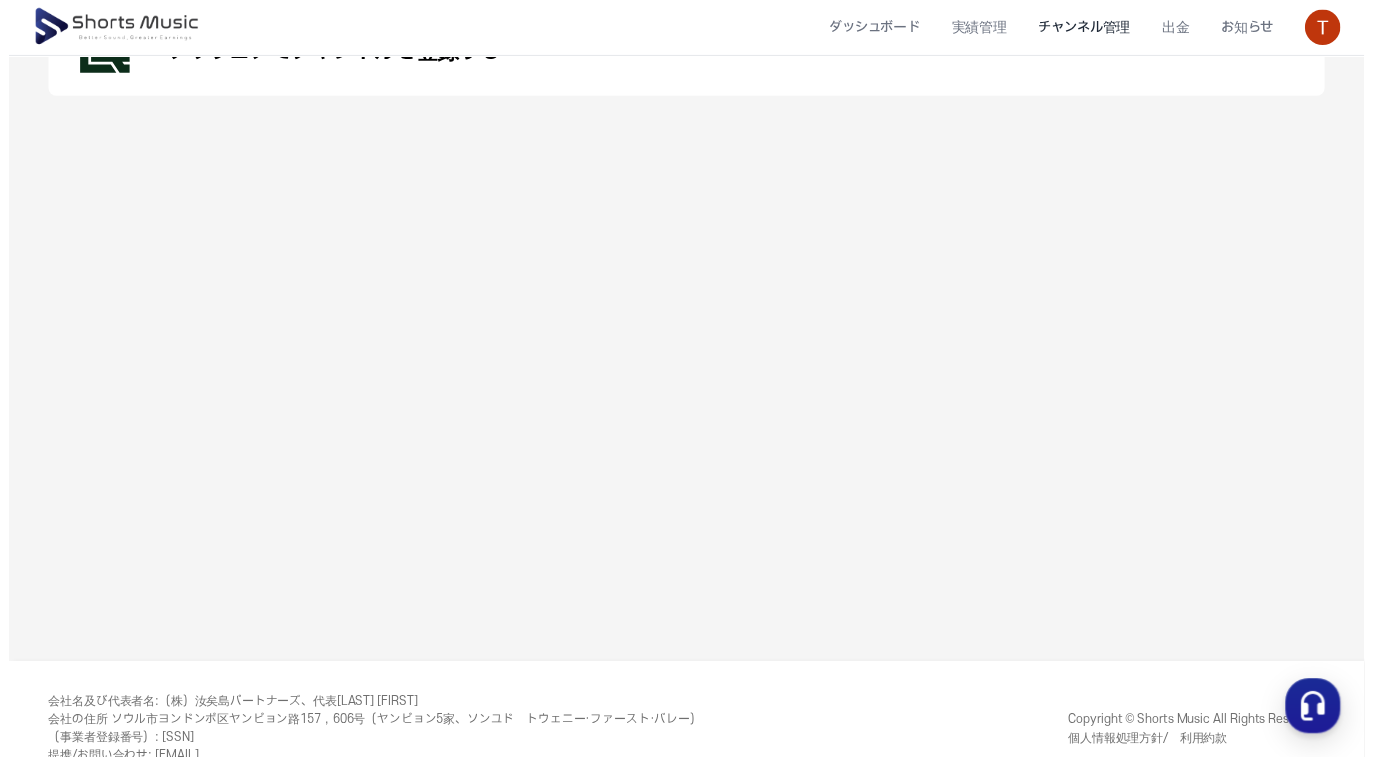 scroll, scrollTop: 0, scrollLeft: 0, axis: both 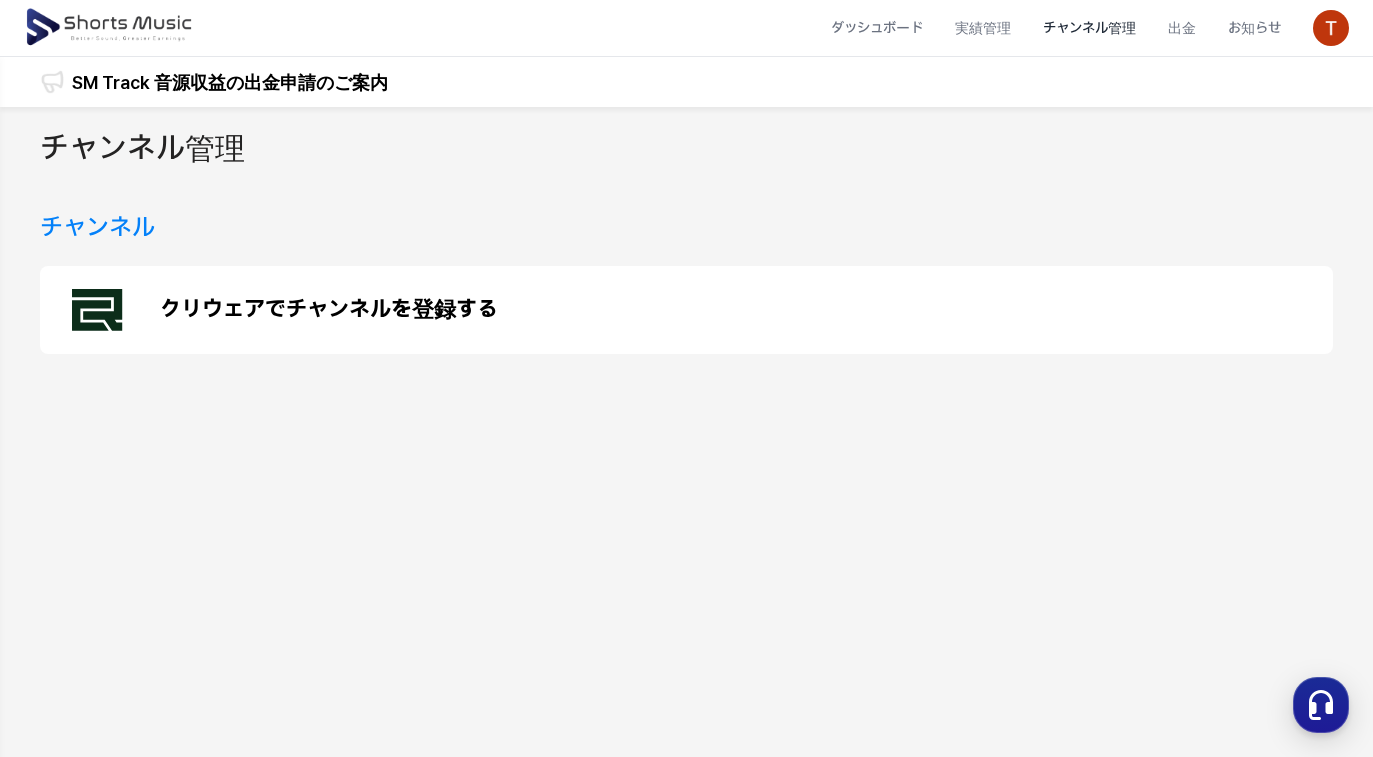 click on "クリウェアでチャンネルを登録する" at bounding box center (329, 310) 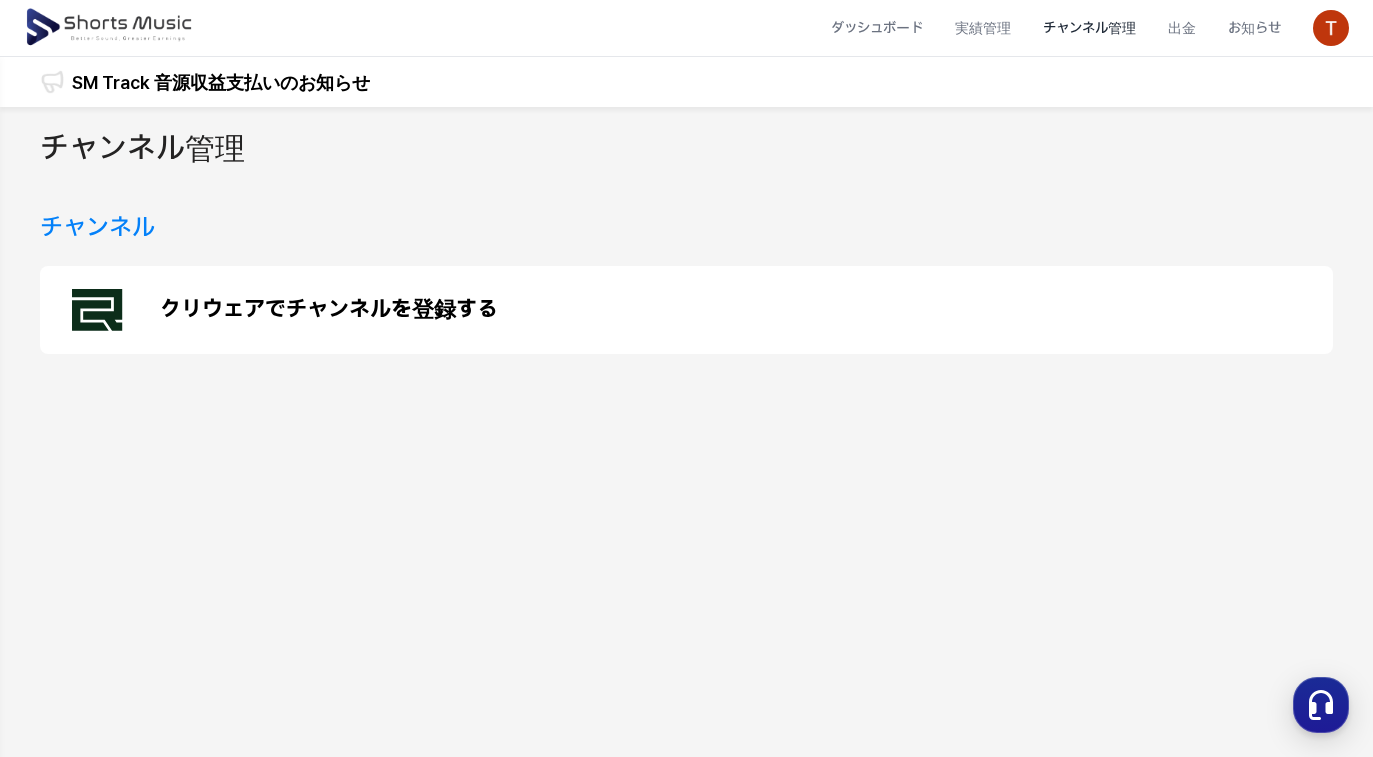 scroll, scrollTop: 306, scrollLeft: 0, axis: vertical 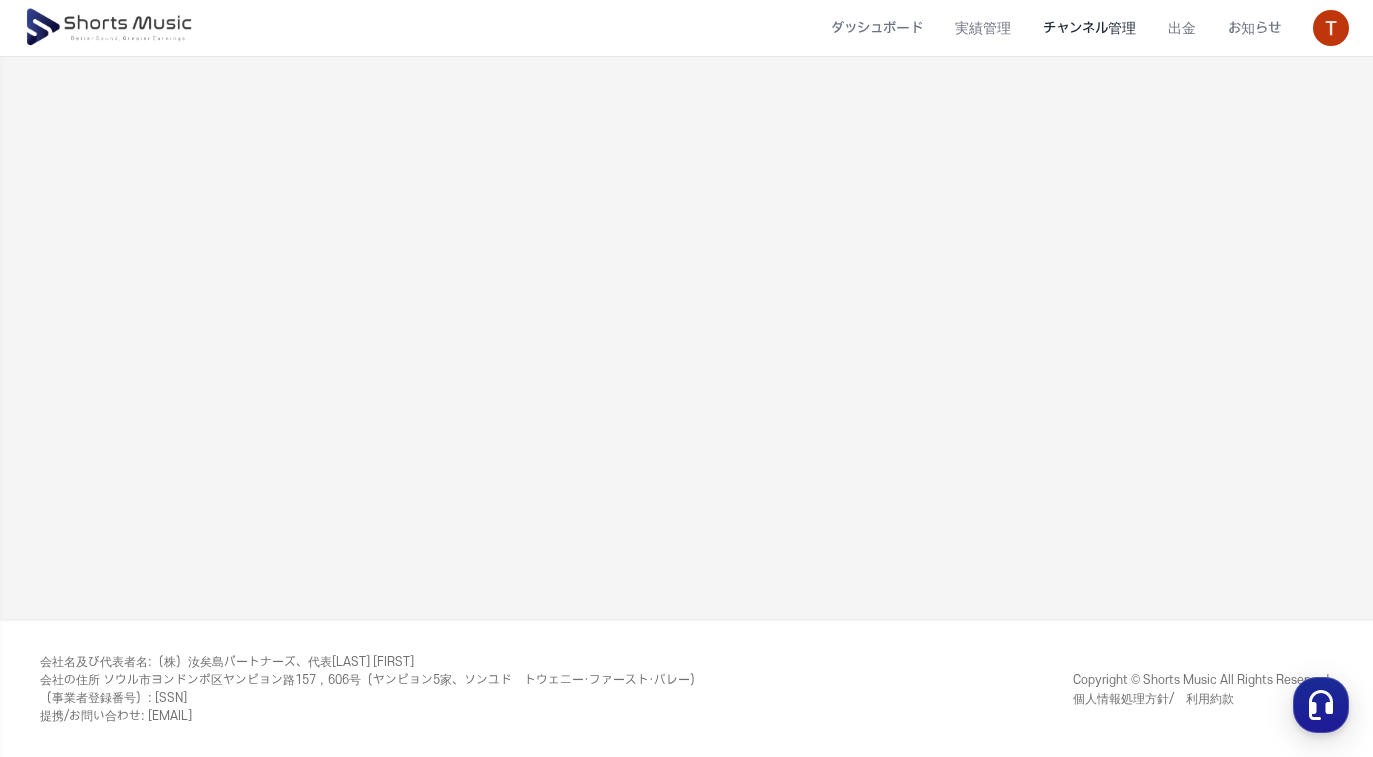click at bounding box center [1331, 28] 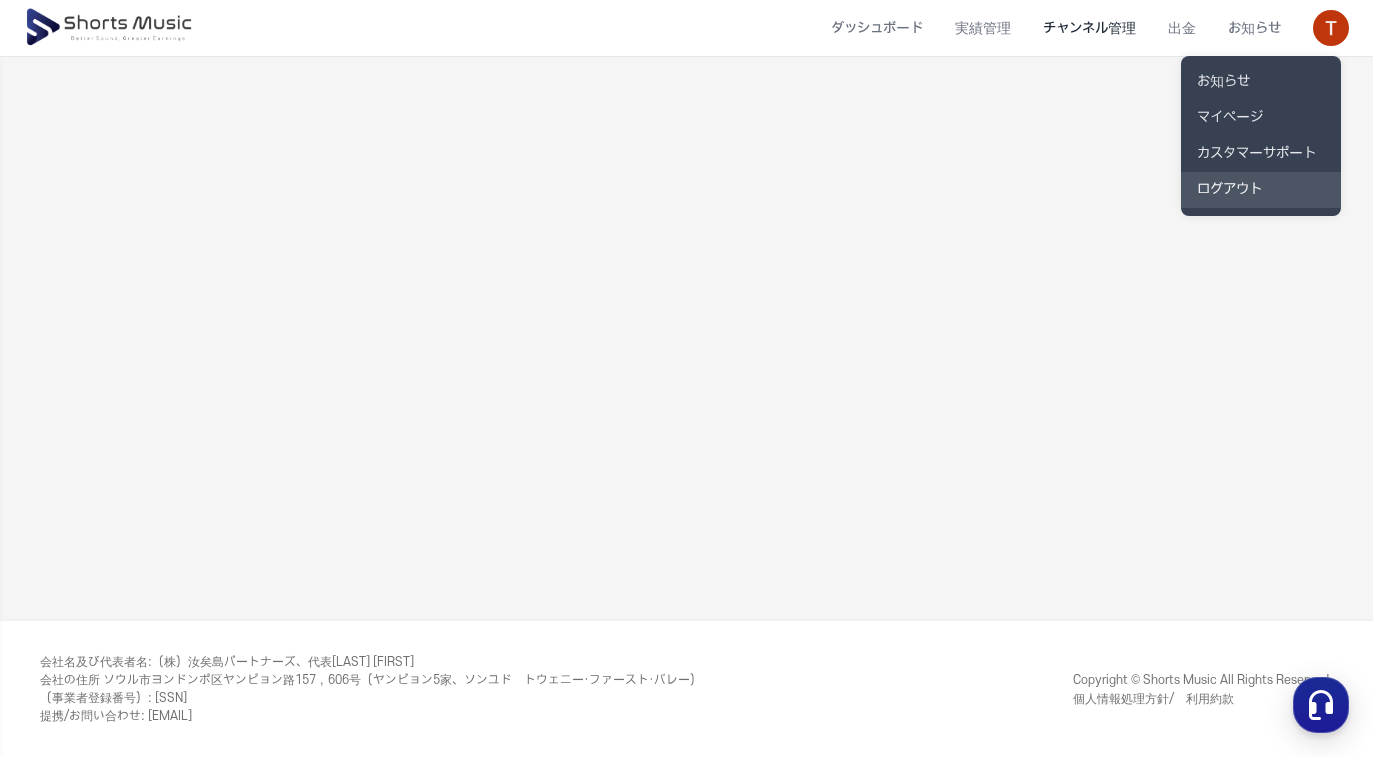 click on "ログアウト" at bounding box center [1261, 190] 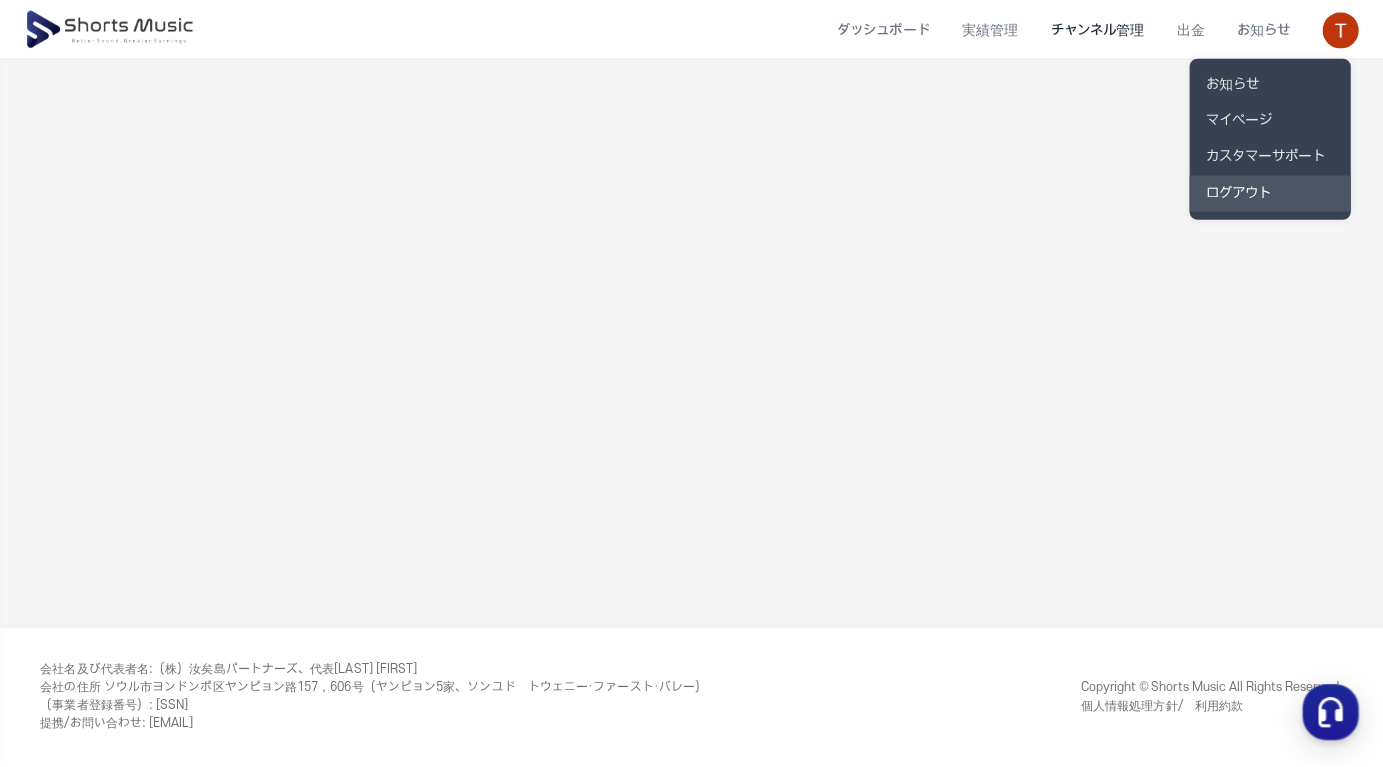 scroll, scrollTop: 0, scrollLeft: 0, axis: both 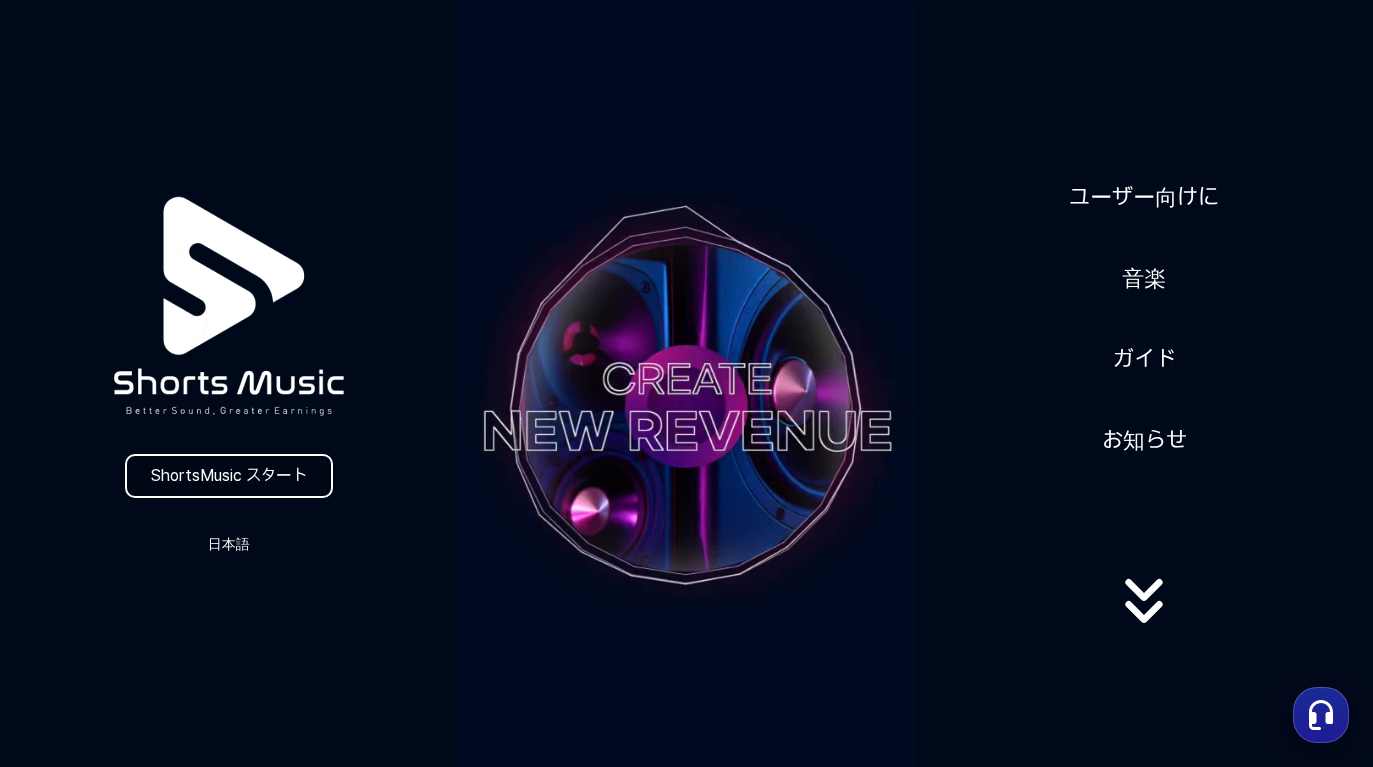 click on "ShortsMusic スタート" at bounding box center [229, 476] 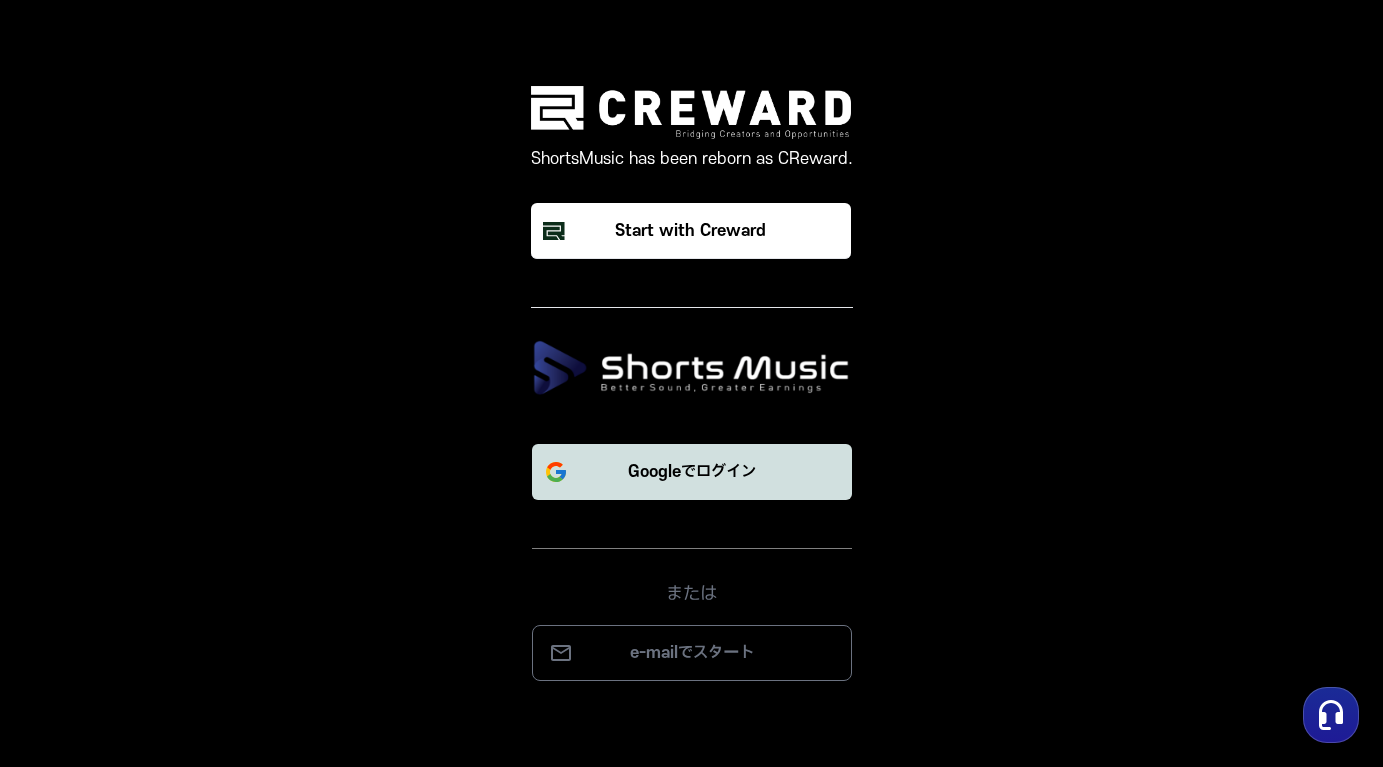 click on "Googleでログイン" at bounding box center [692, 472] 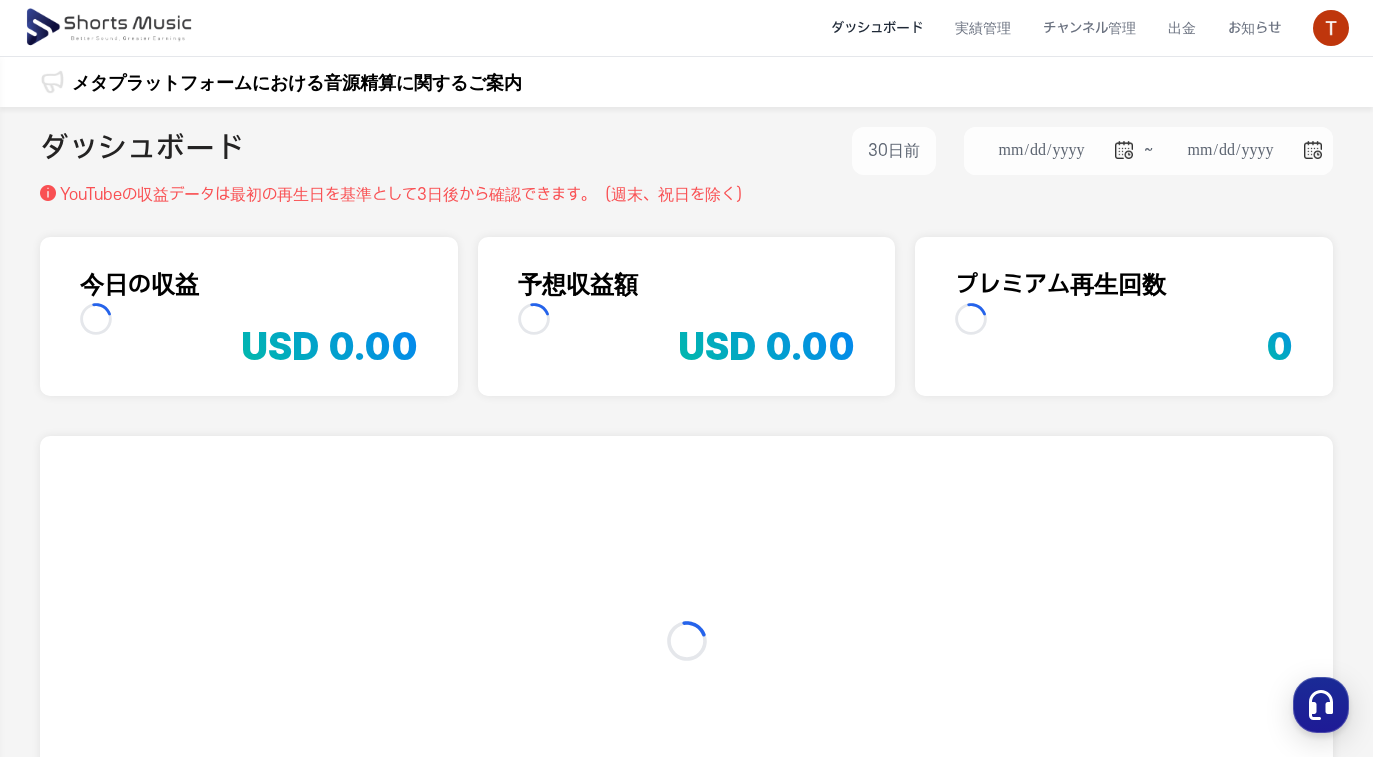 scroll, scrollTop: 0, scrollLeft: 0, axis: both 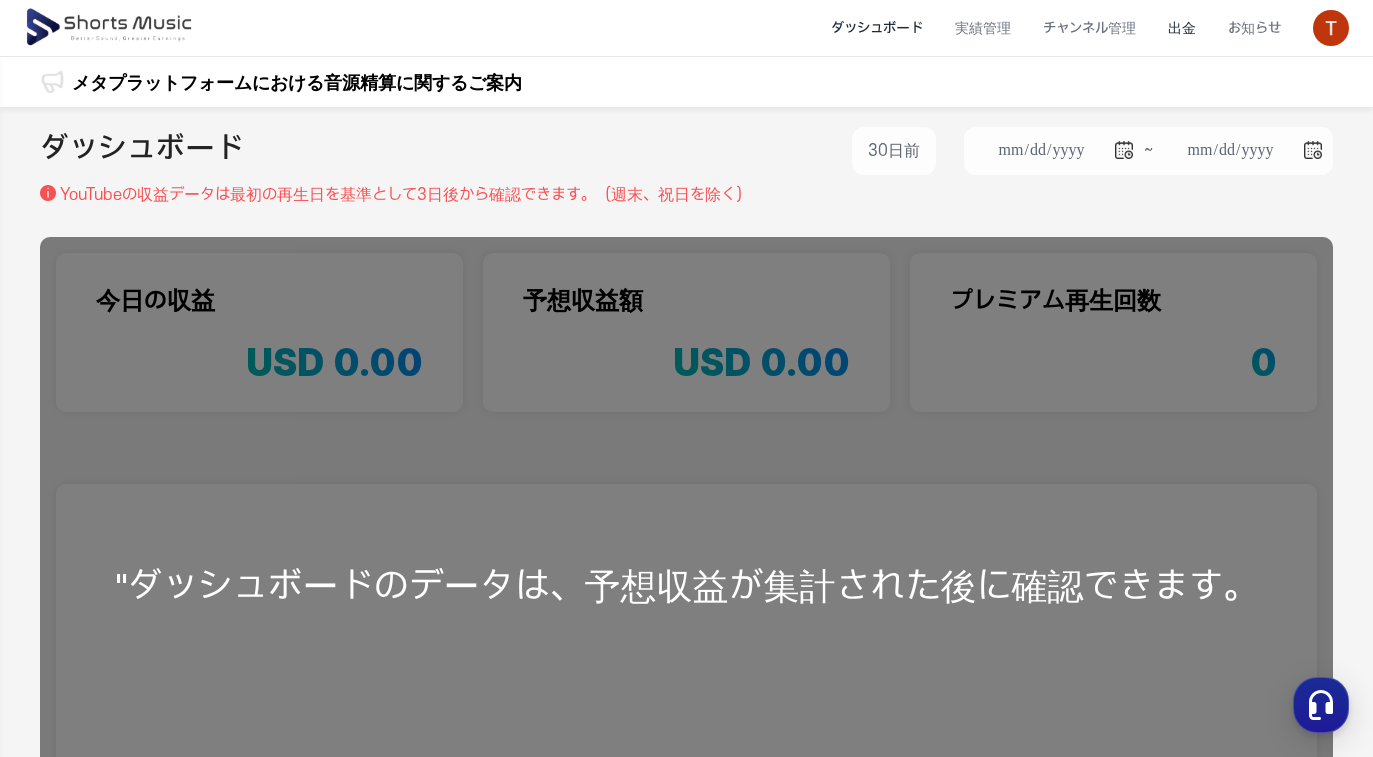 click on "出金" at bounding box center (1182, 28) 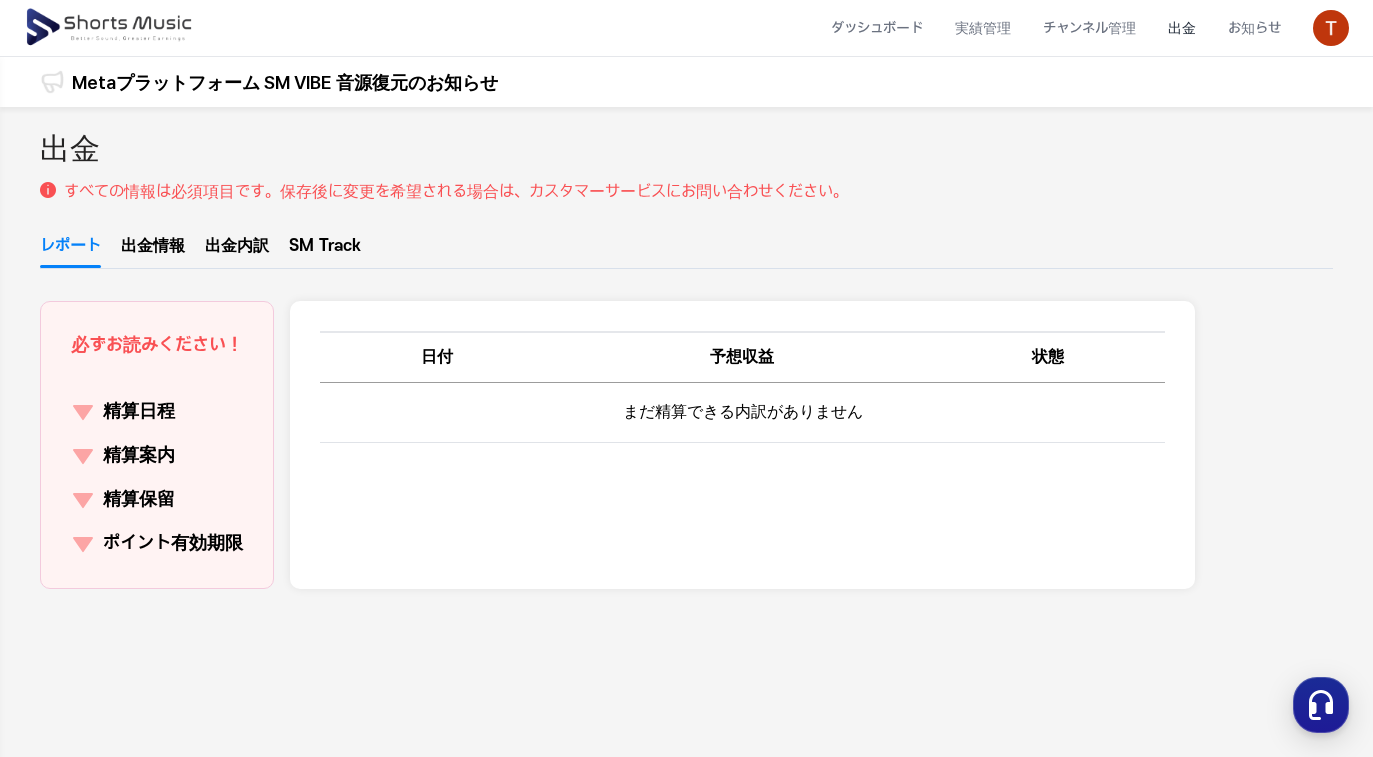 click at bounding box center (1331, 28) 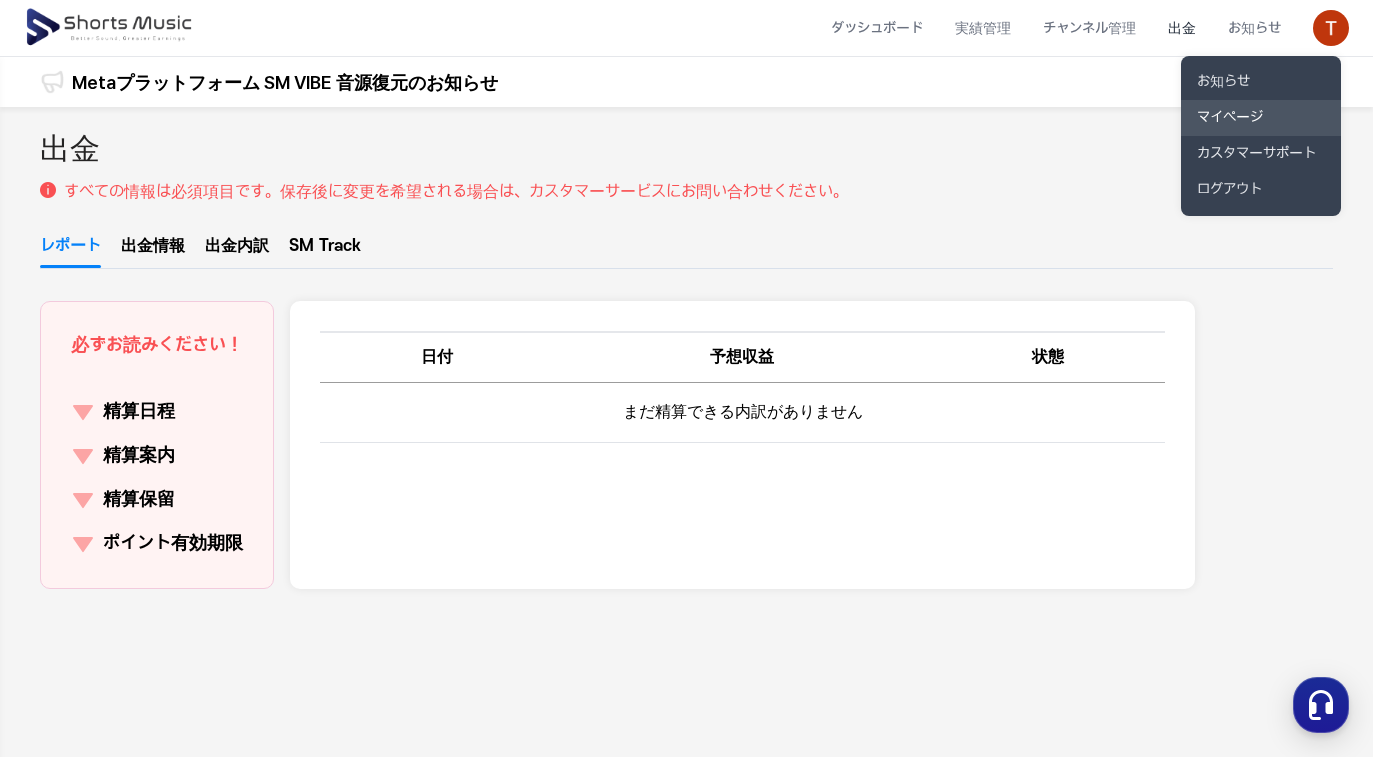 click on "マイページ" at bounding box center [1261, 118] 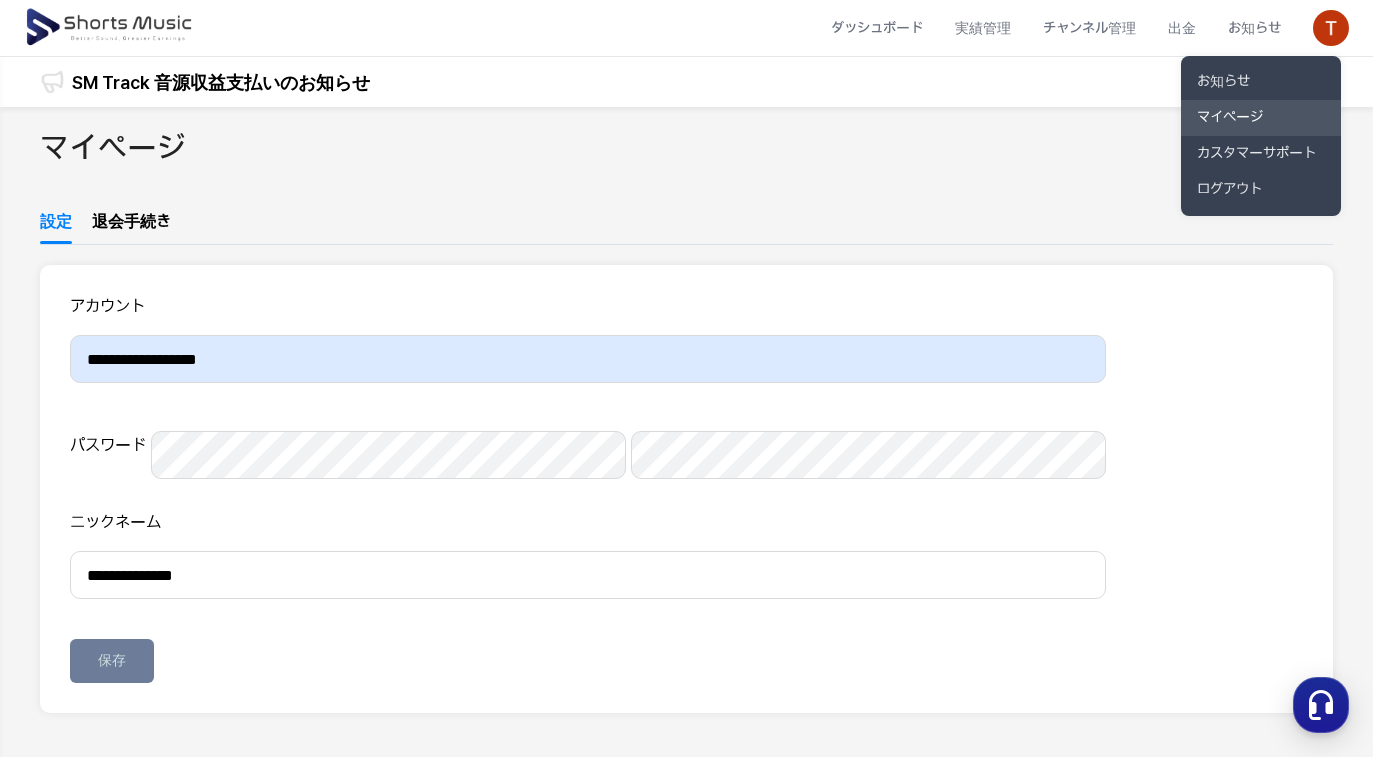 click on "マイページ" at bounding box center [1261, 118] 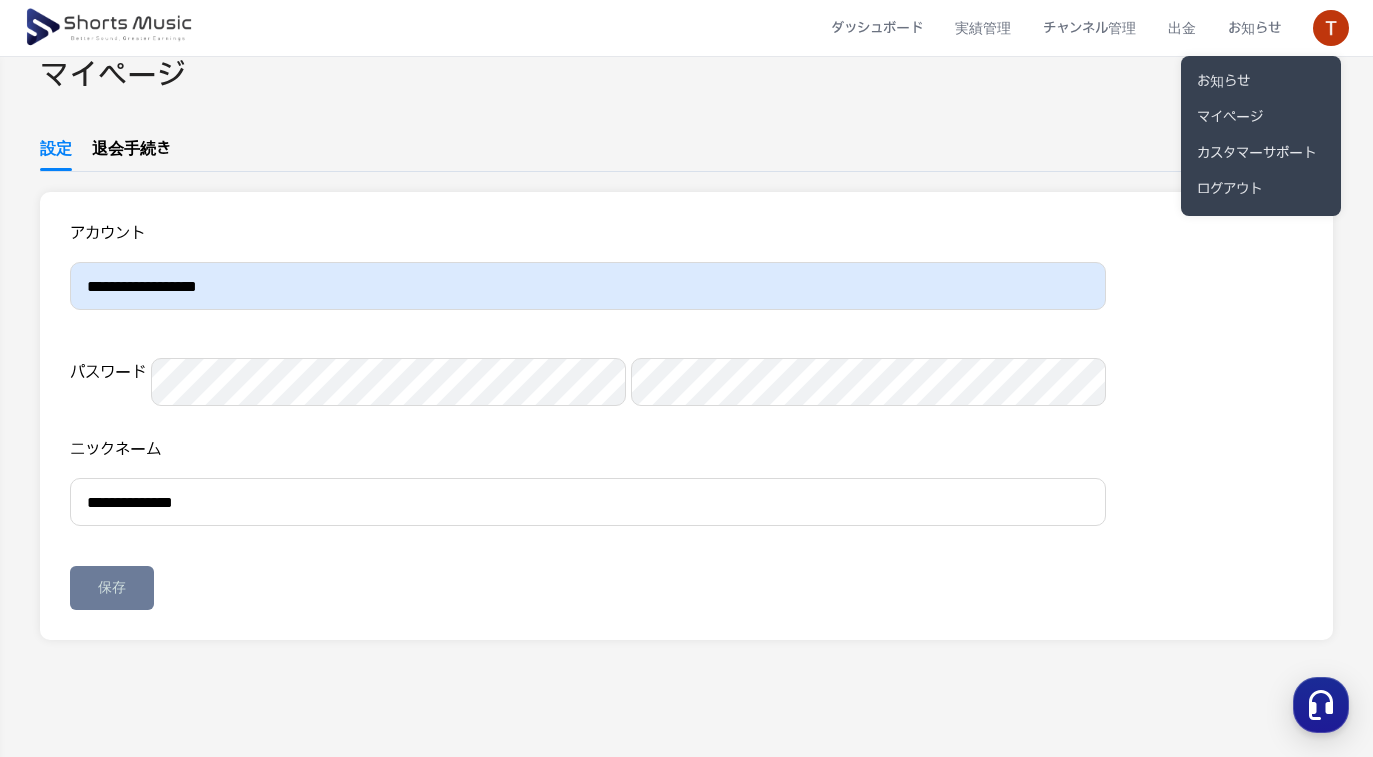 scroll, scrollTop: 88, scrollLeft: 0, axis: vertical 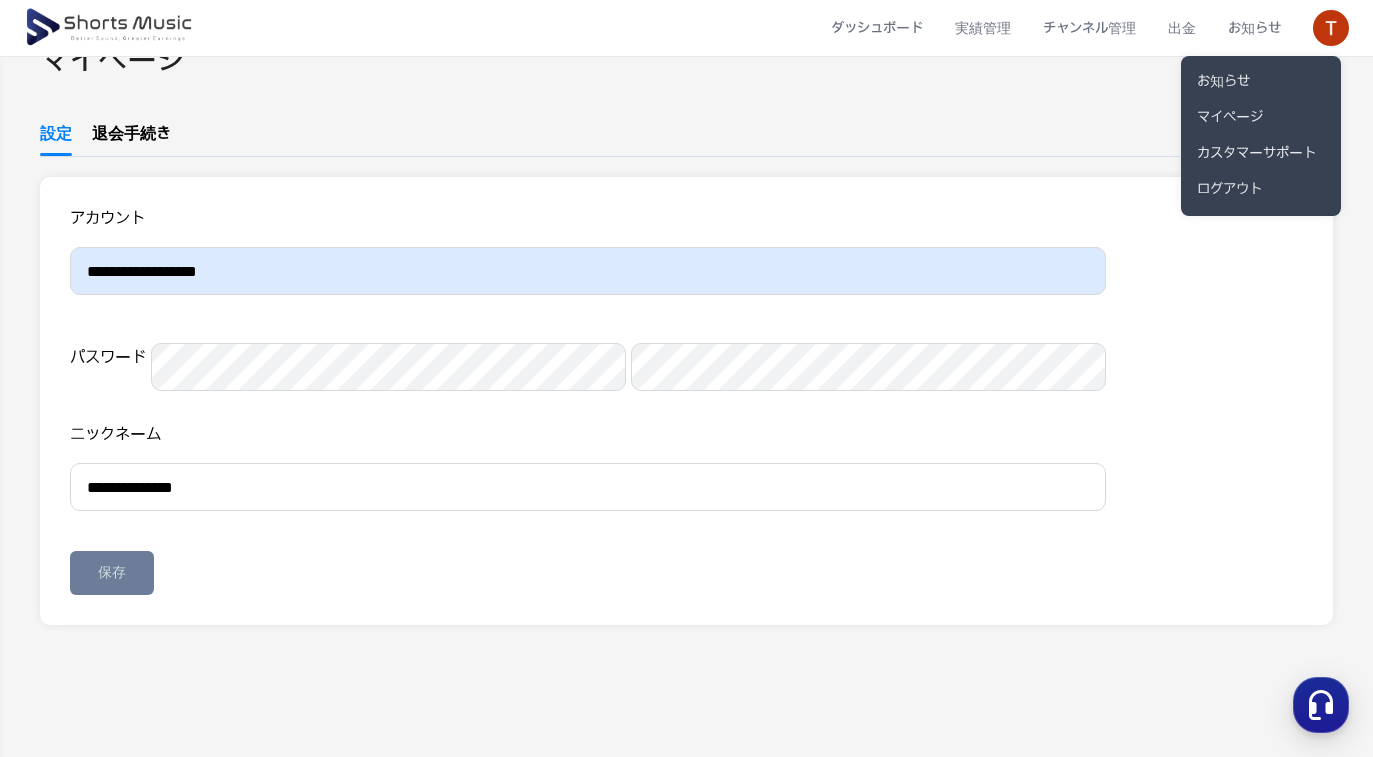 click at bounding box center [686, 378] 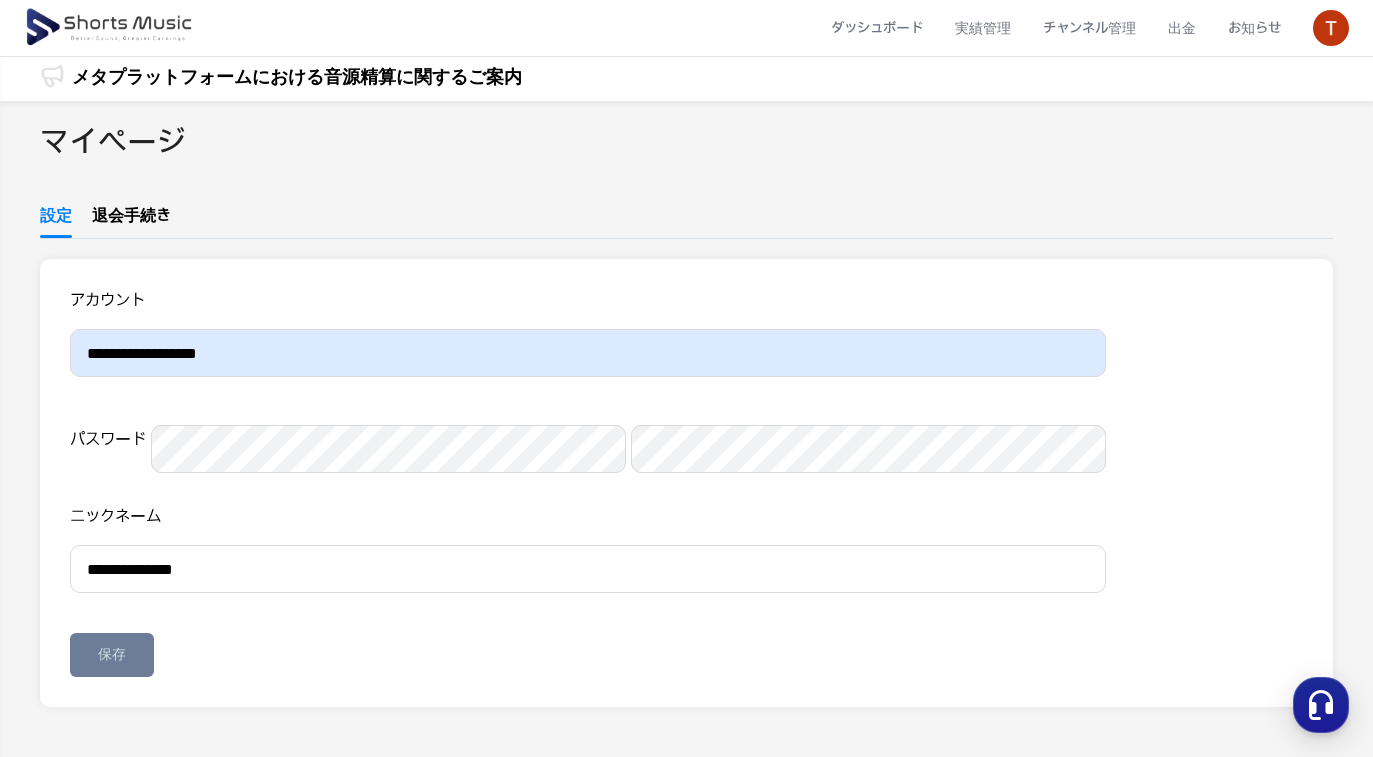 scroll, scrollTop: 0, scrollLeft: 0, axis: both 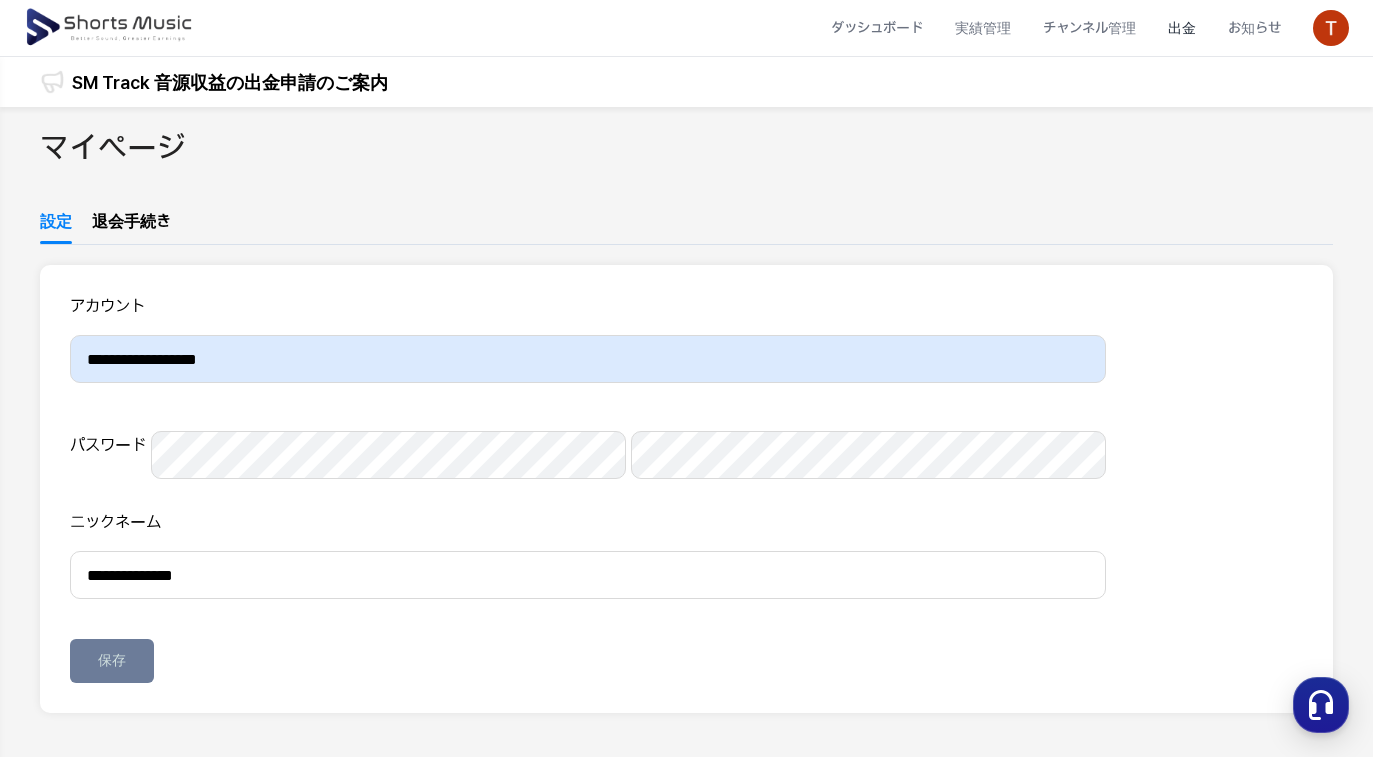 click on "出金" at bounding box center [1182, 28] 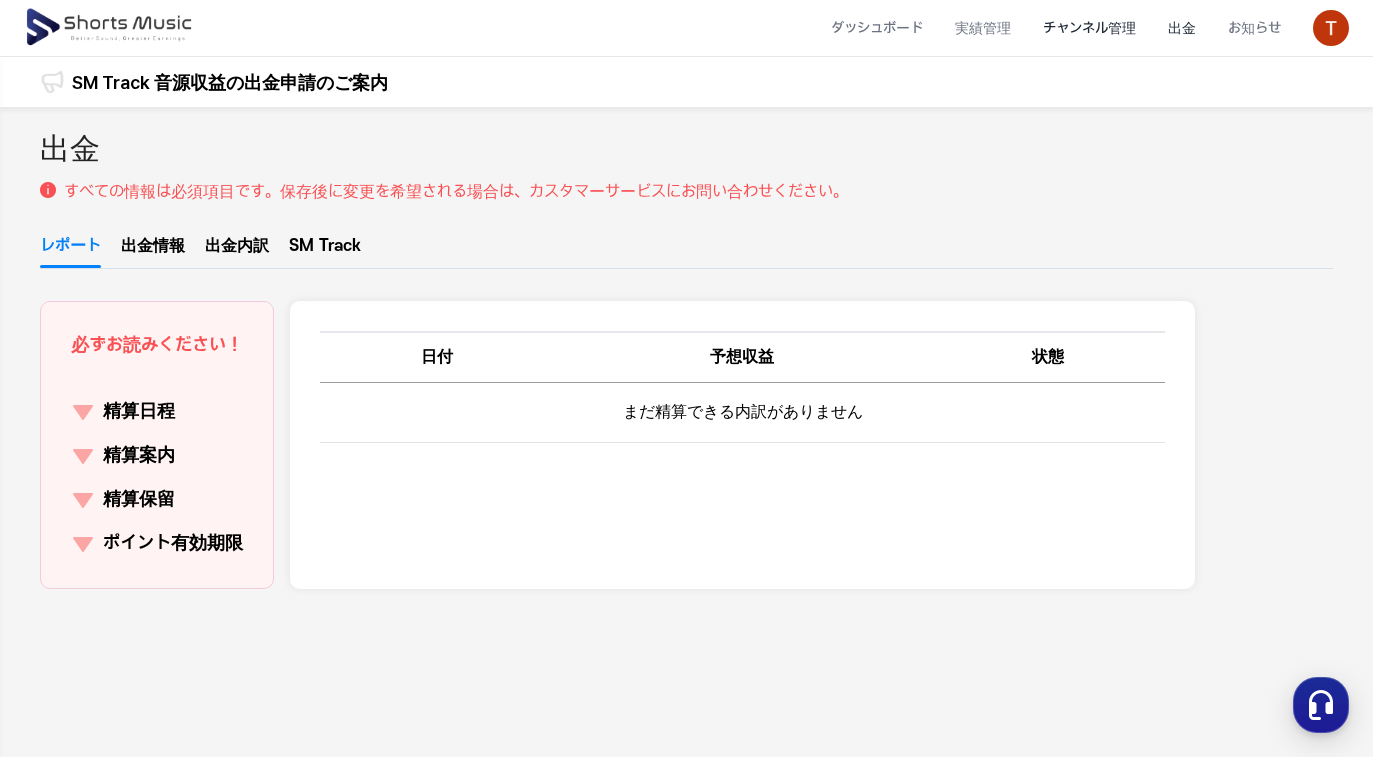 click on "チャンネル管理" at bounding box center (1089, 28) 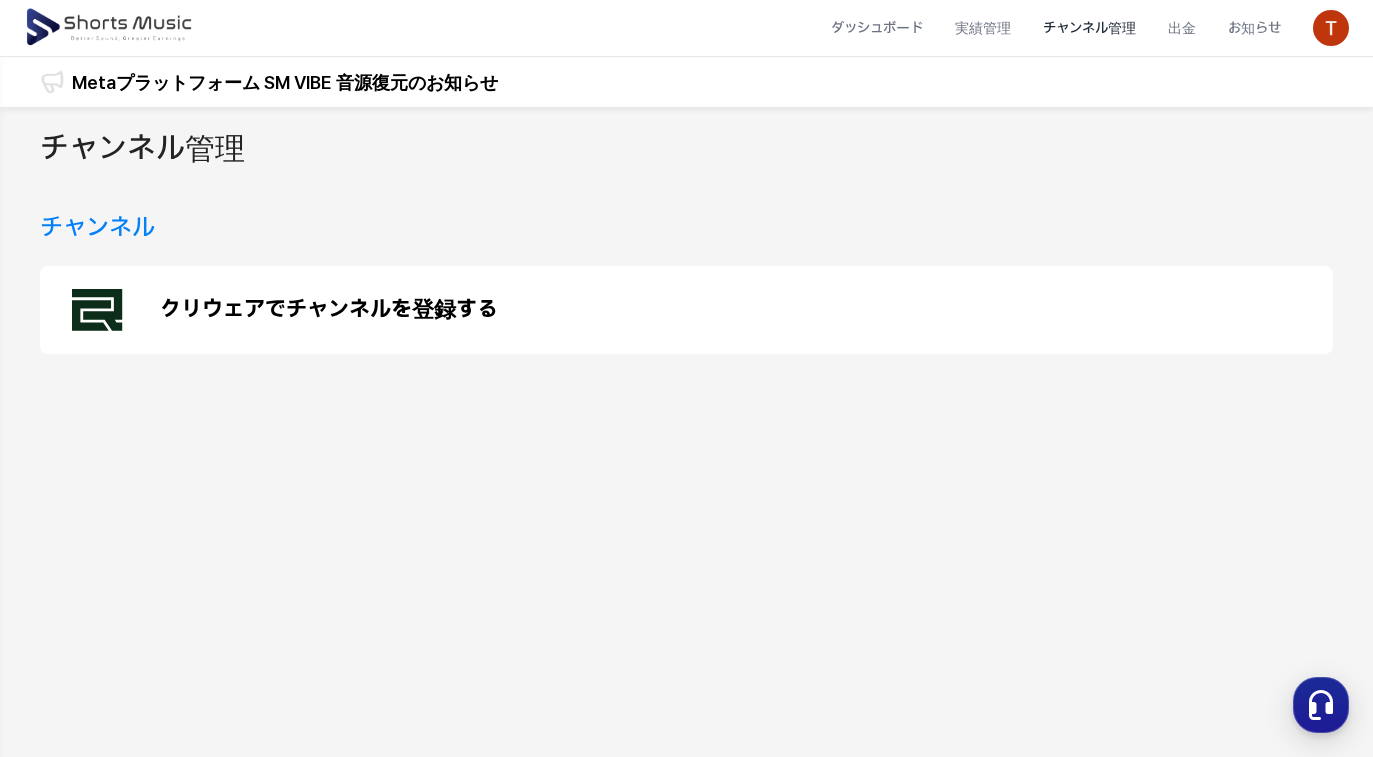 click on "クリウェアでチャンネルを登録する" at bounding box center [329, 310] 